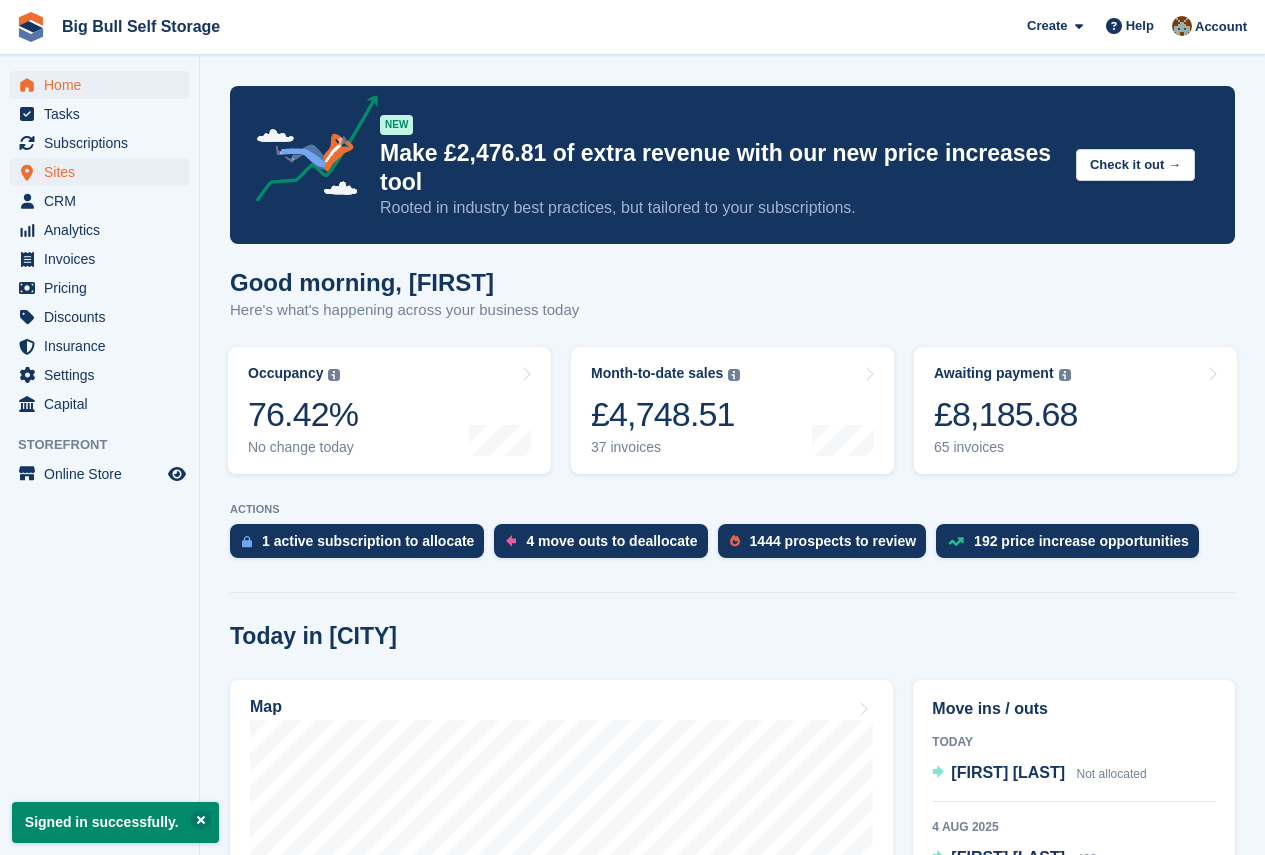 scroll, scrollTop: 0, scrollLeft: 0, axis: both 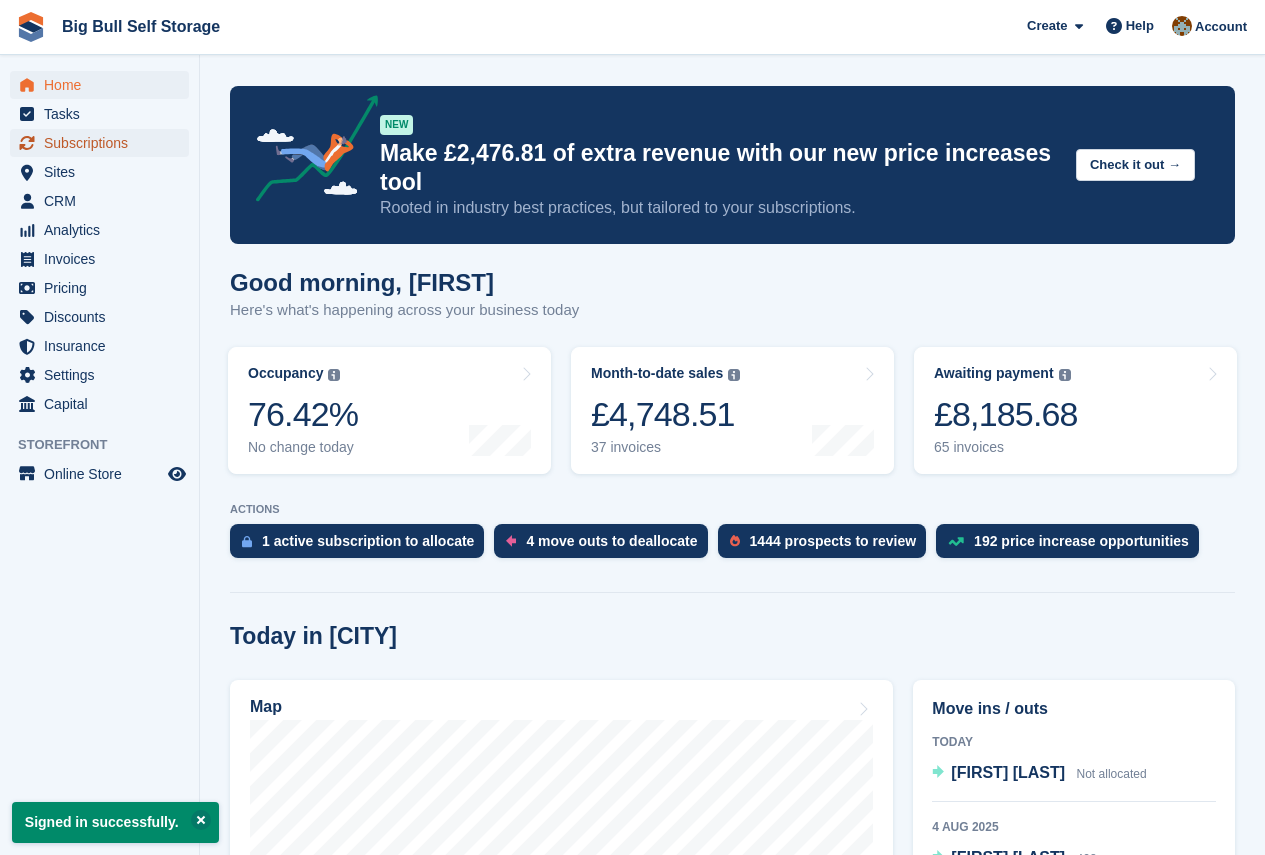 click on "Subscriptions" at bounding box center (104, 143) 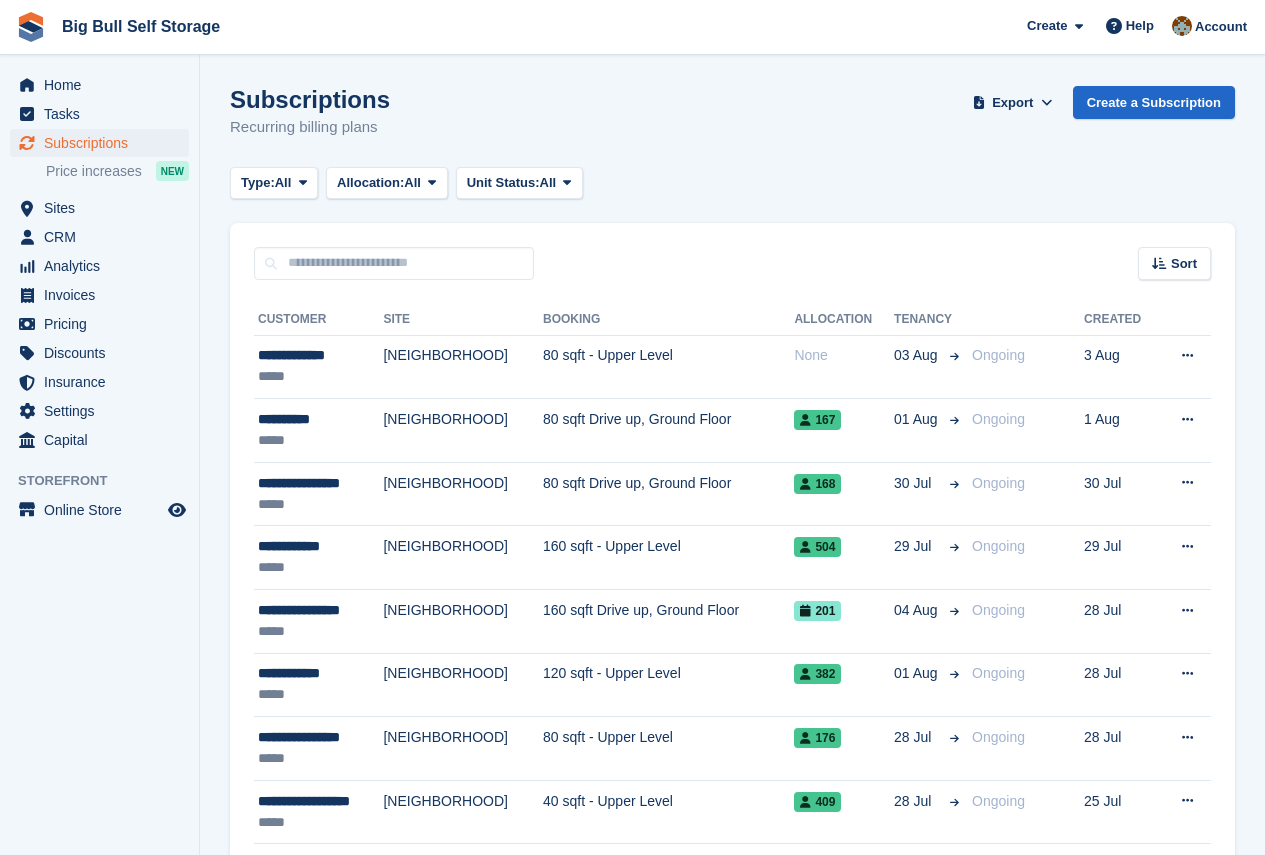 scroll, scrollTop: 0, scrollLeft: 0, axis: both 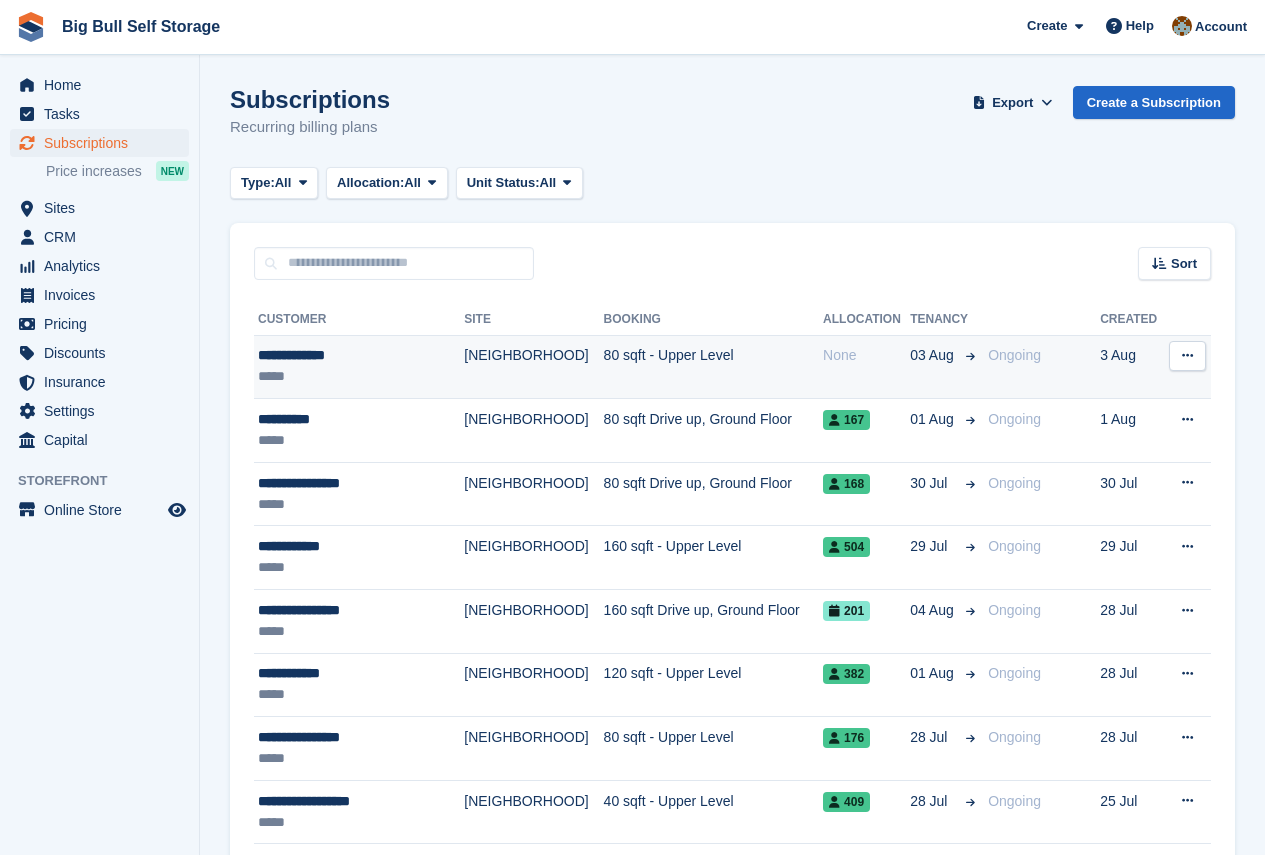 click on "**********" at bounding box center (350, 355) 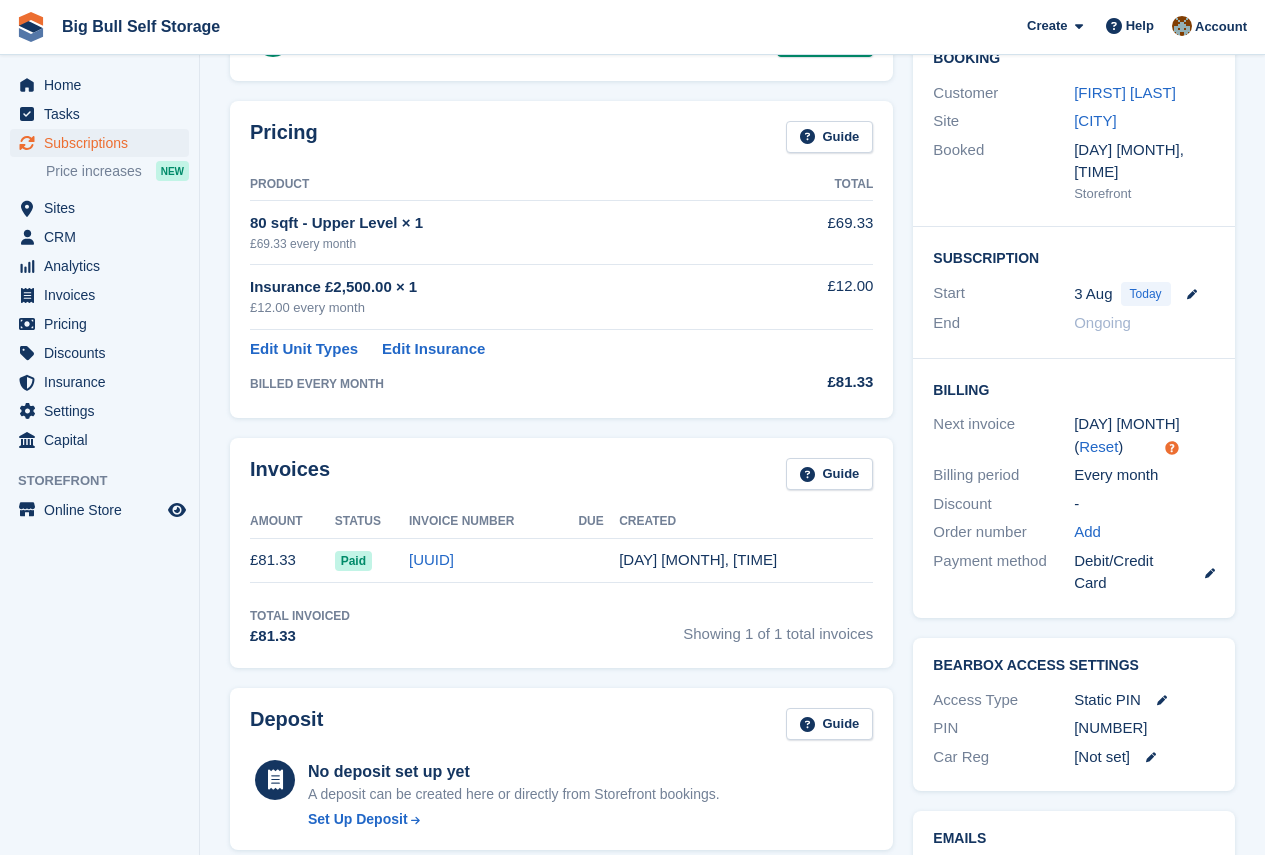 scroll, scrollTop: 200, scrollLeft: 0, axis: vertical 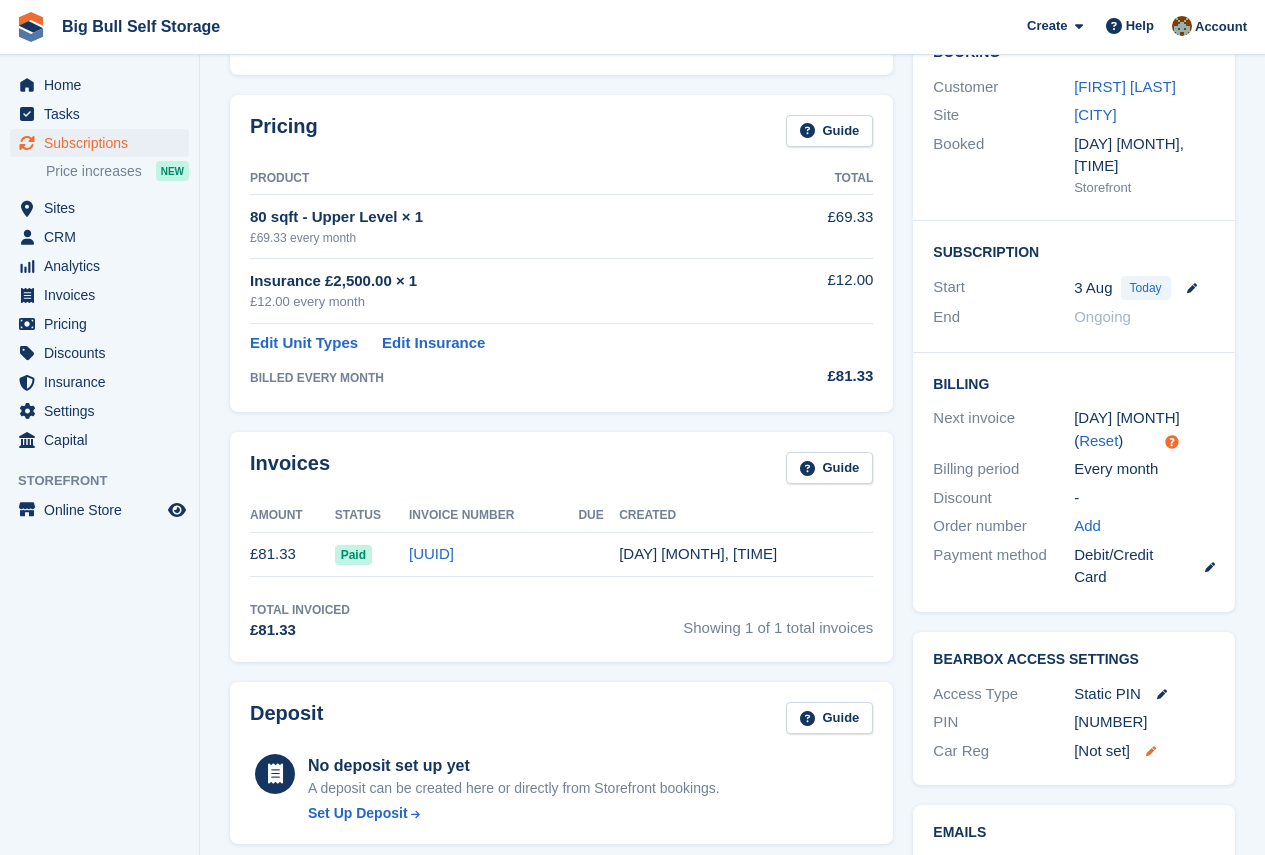 click at bounding box center (1151, 751) 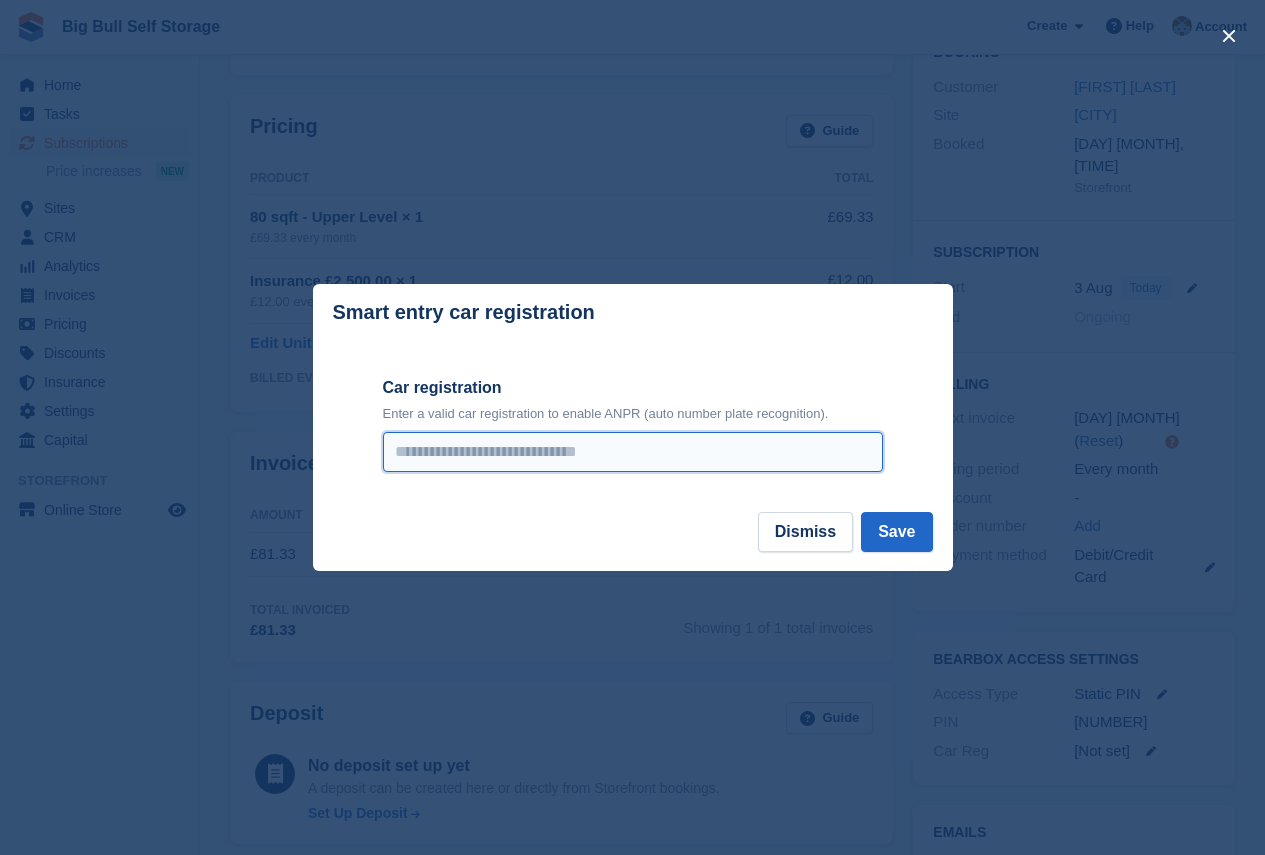 click on "Car registration" at bounding box center (633, 452) 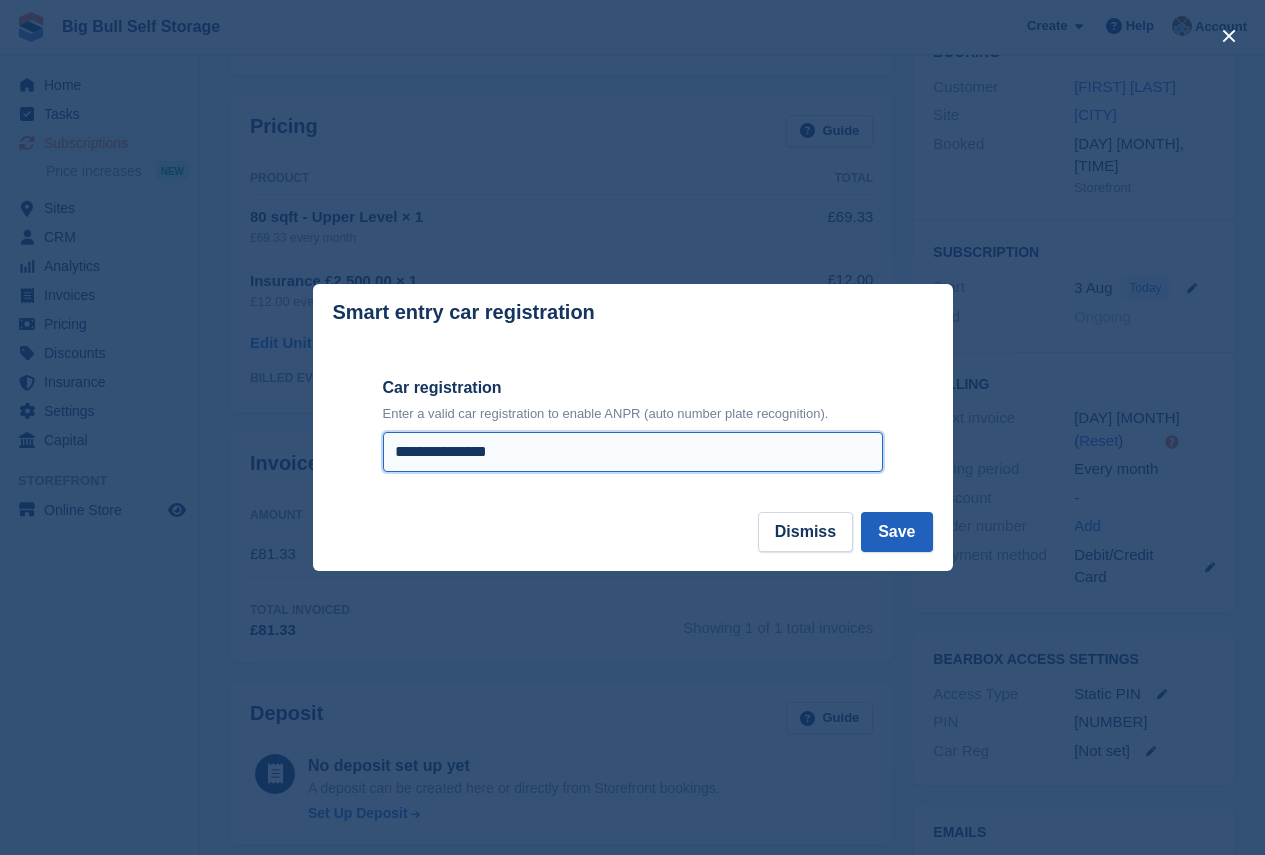 type on "**********" 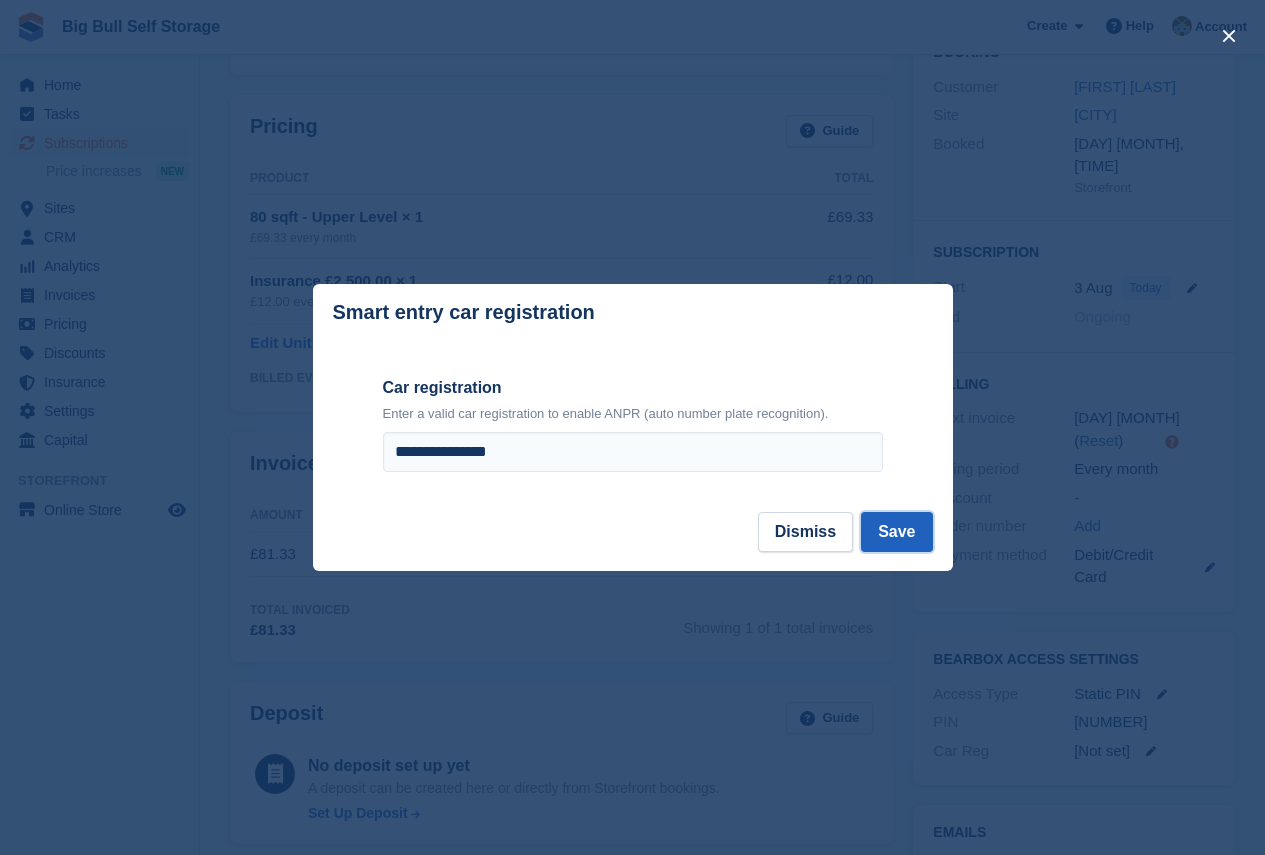 click on "Save" at bounding box center [896, 532] 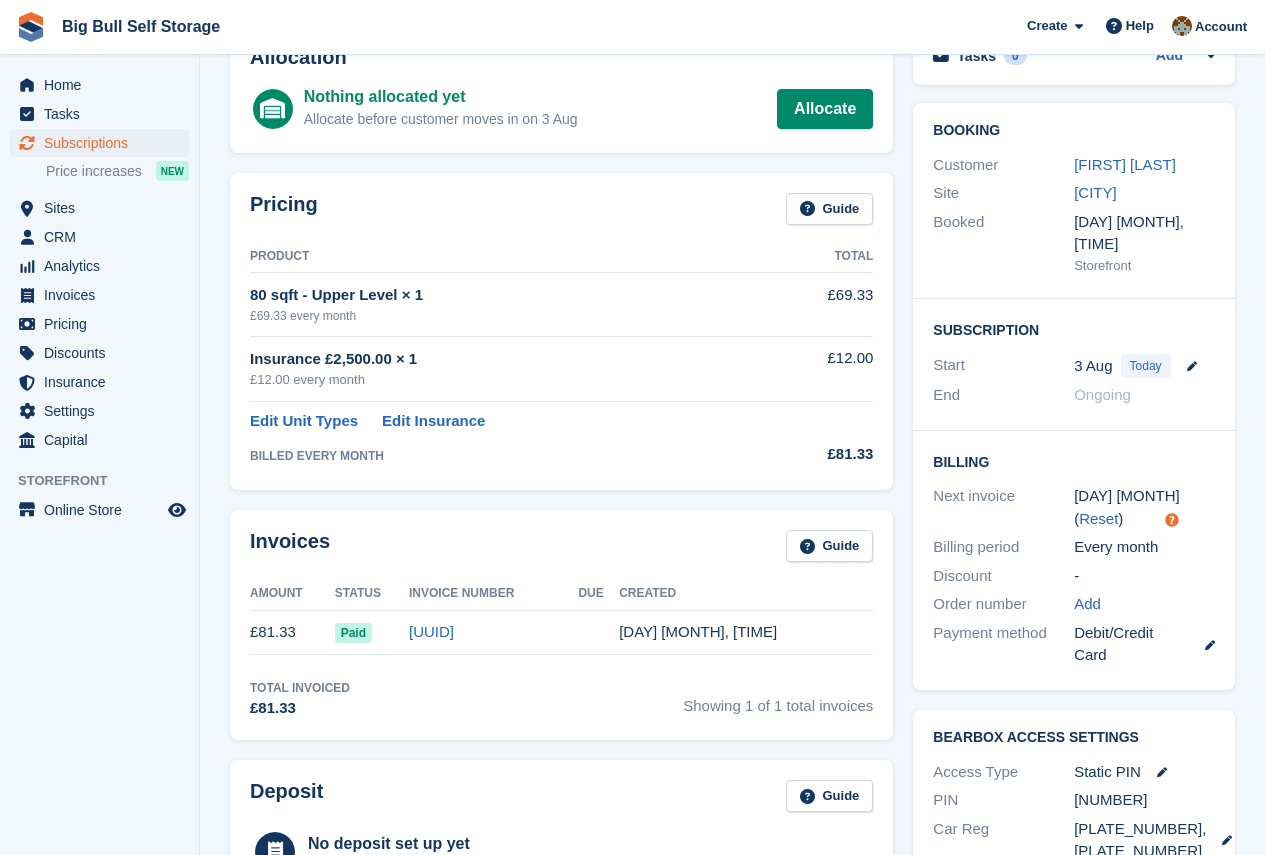 scroll, scrollTop: 0, scrollLeft: 0, axis: both 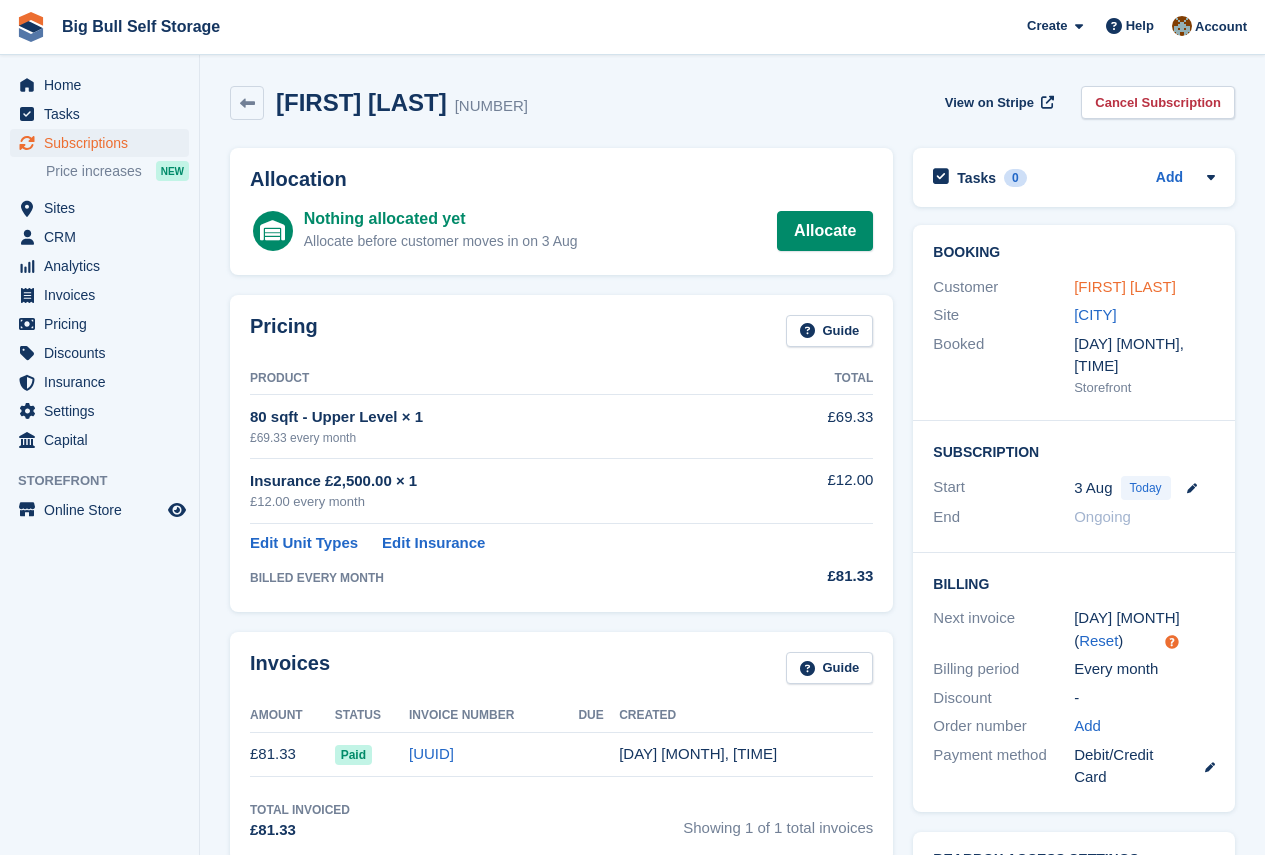 click on "Lisa Hutchens" at bounding box center [1125, 286] 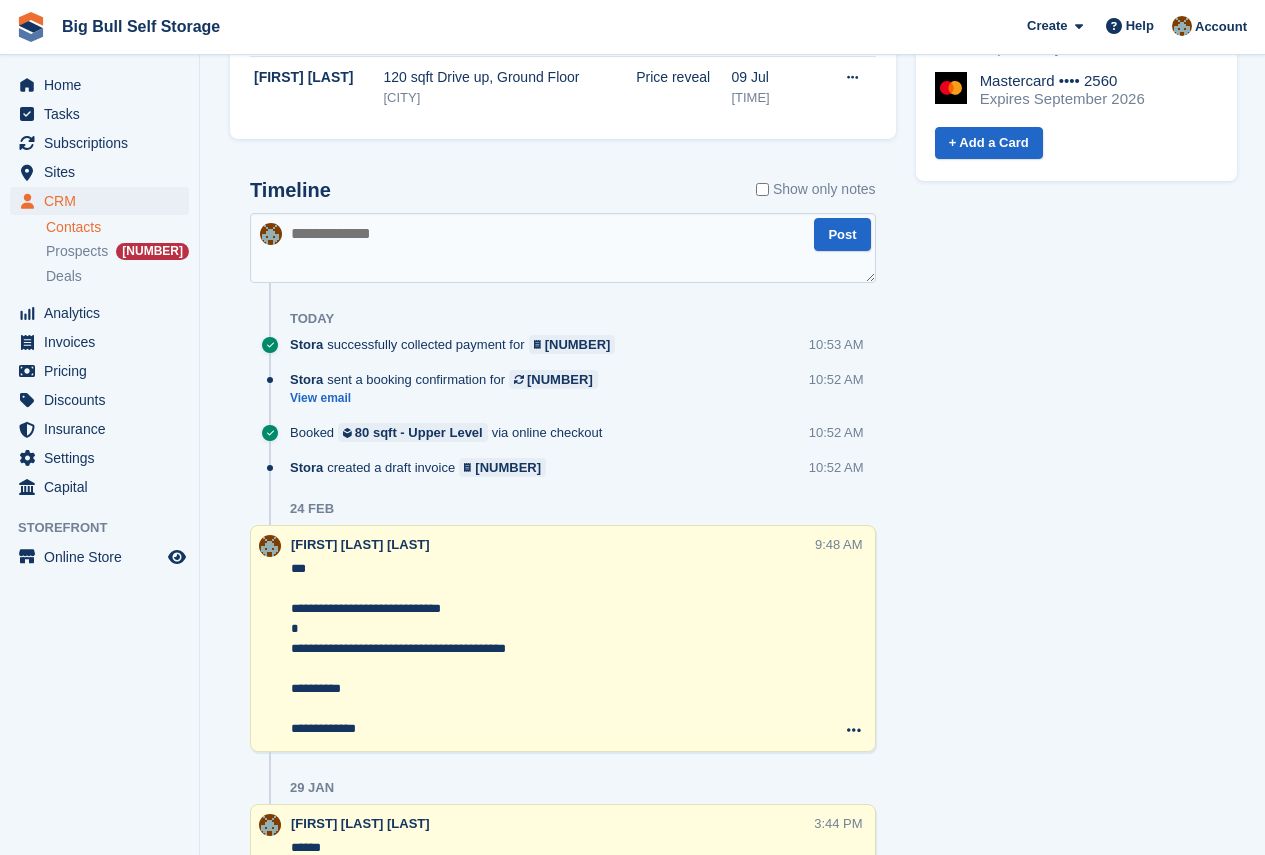scroll, scrollTop: 1200, scrollLeft: 0, axis: vertical 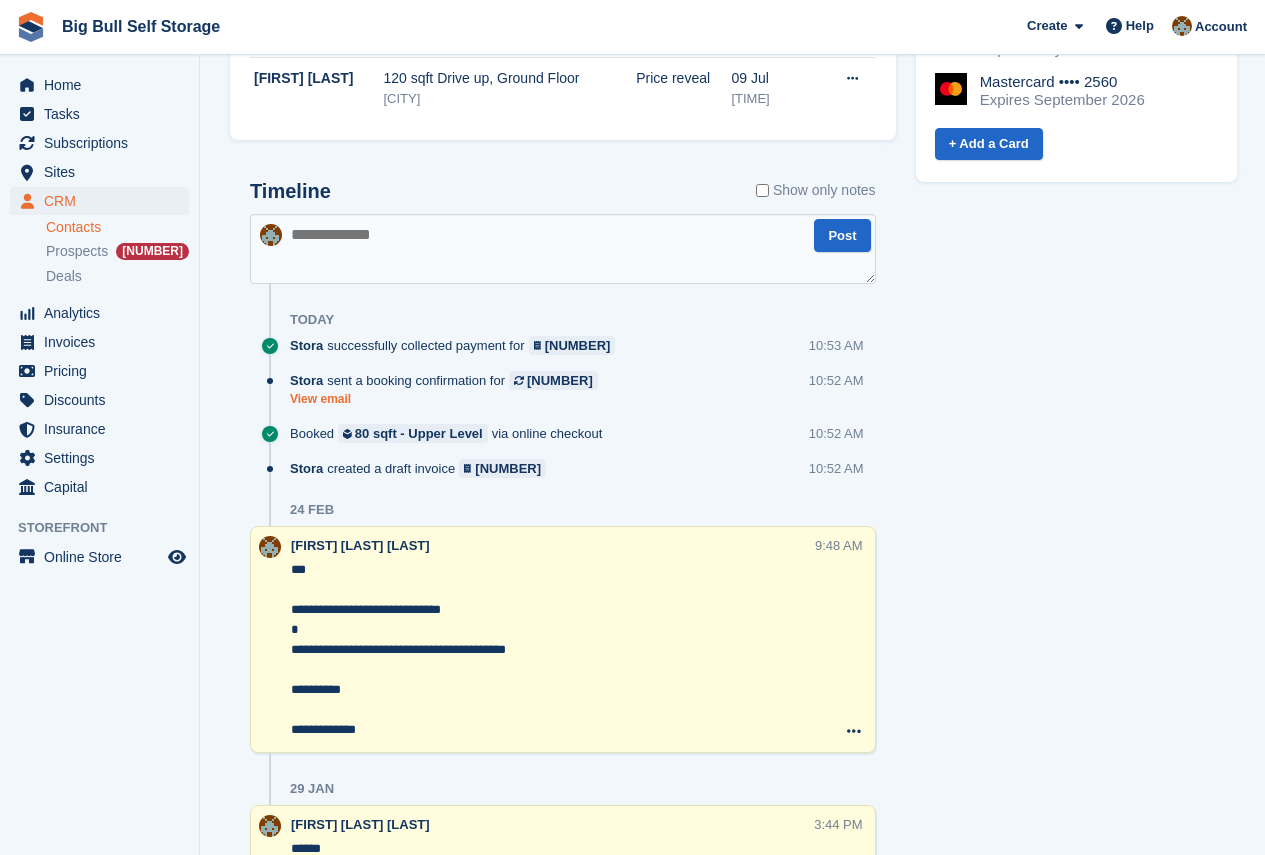 click on "View email" at bounding box center [449, 399] 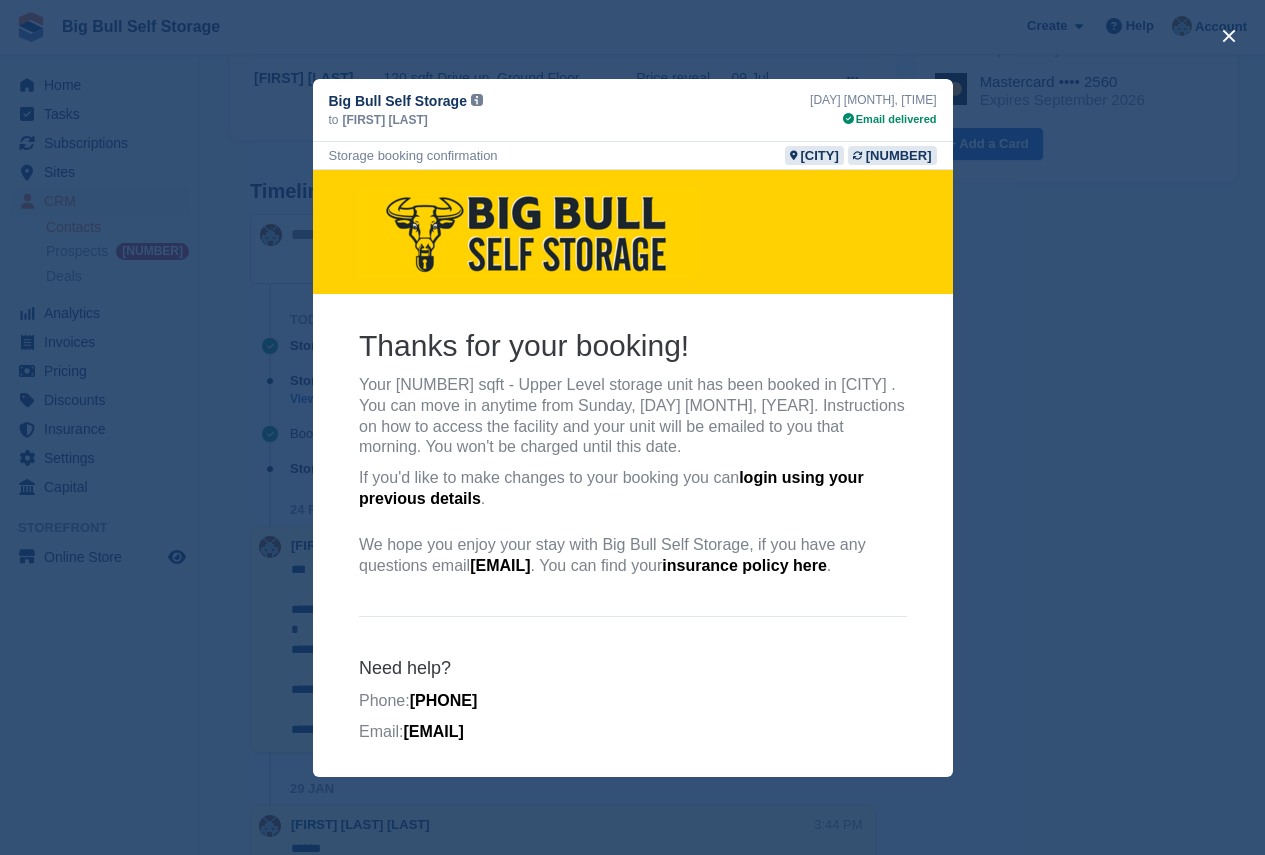 scroll, scrollTop: 0, scrollLeft: 0, axis: both 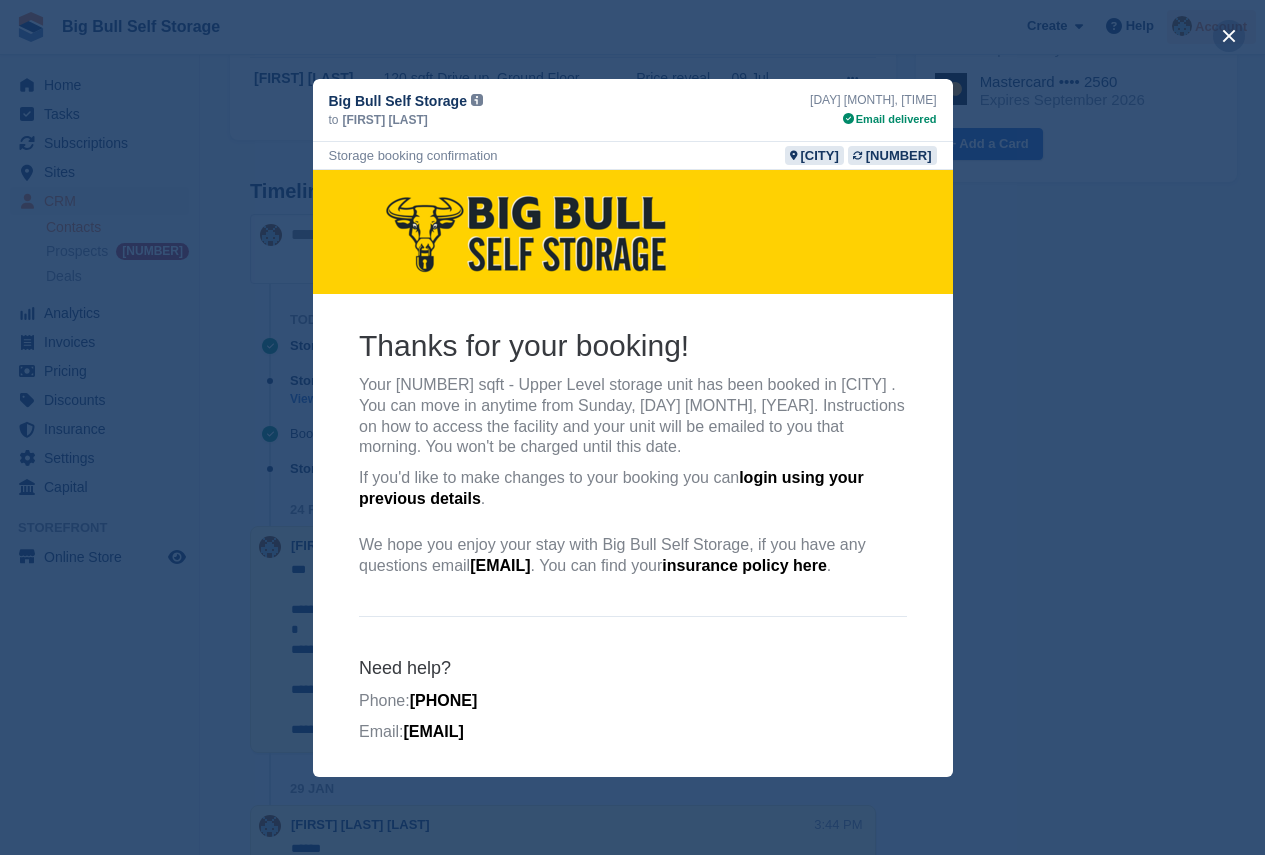 click at bounding box center (1229, 36) 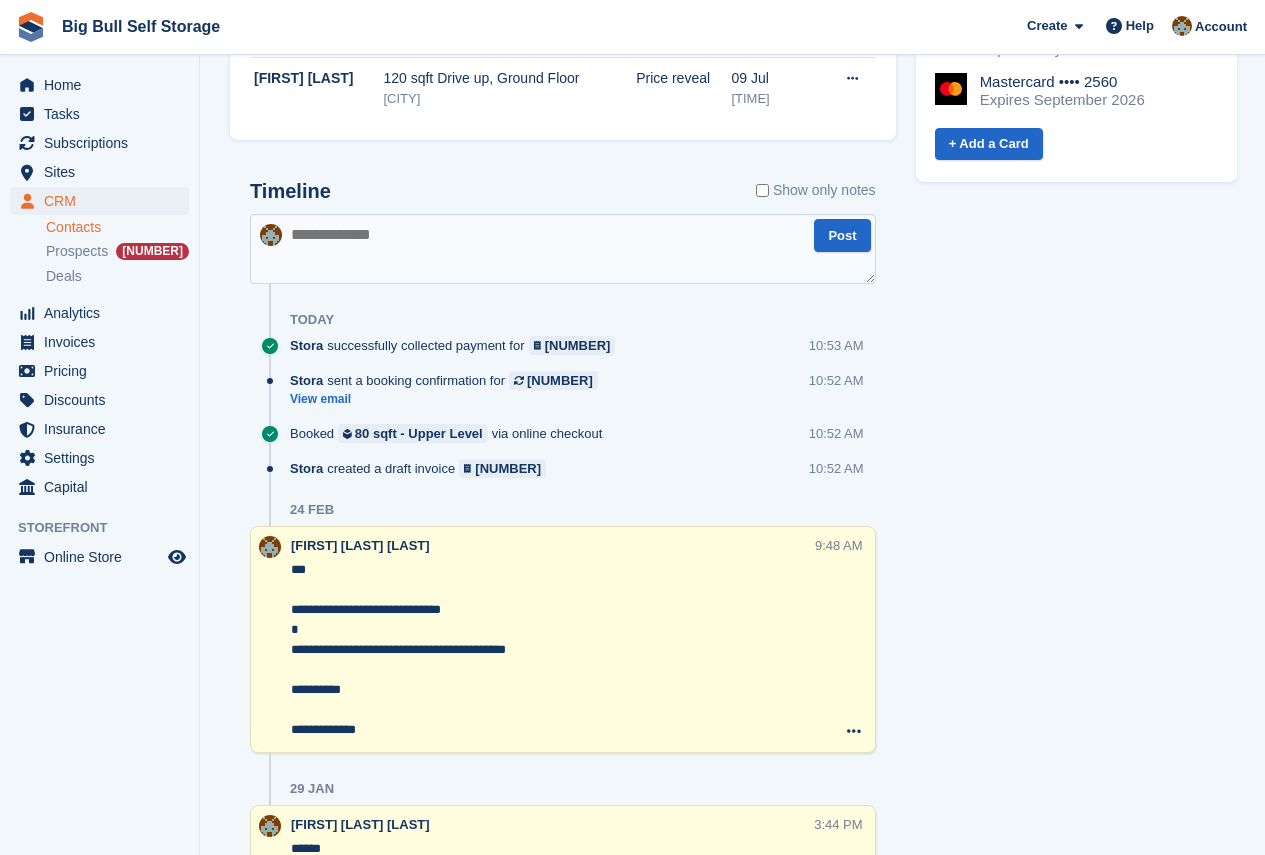 click at bounding box center [563, 249] 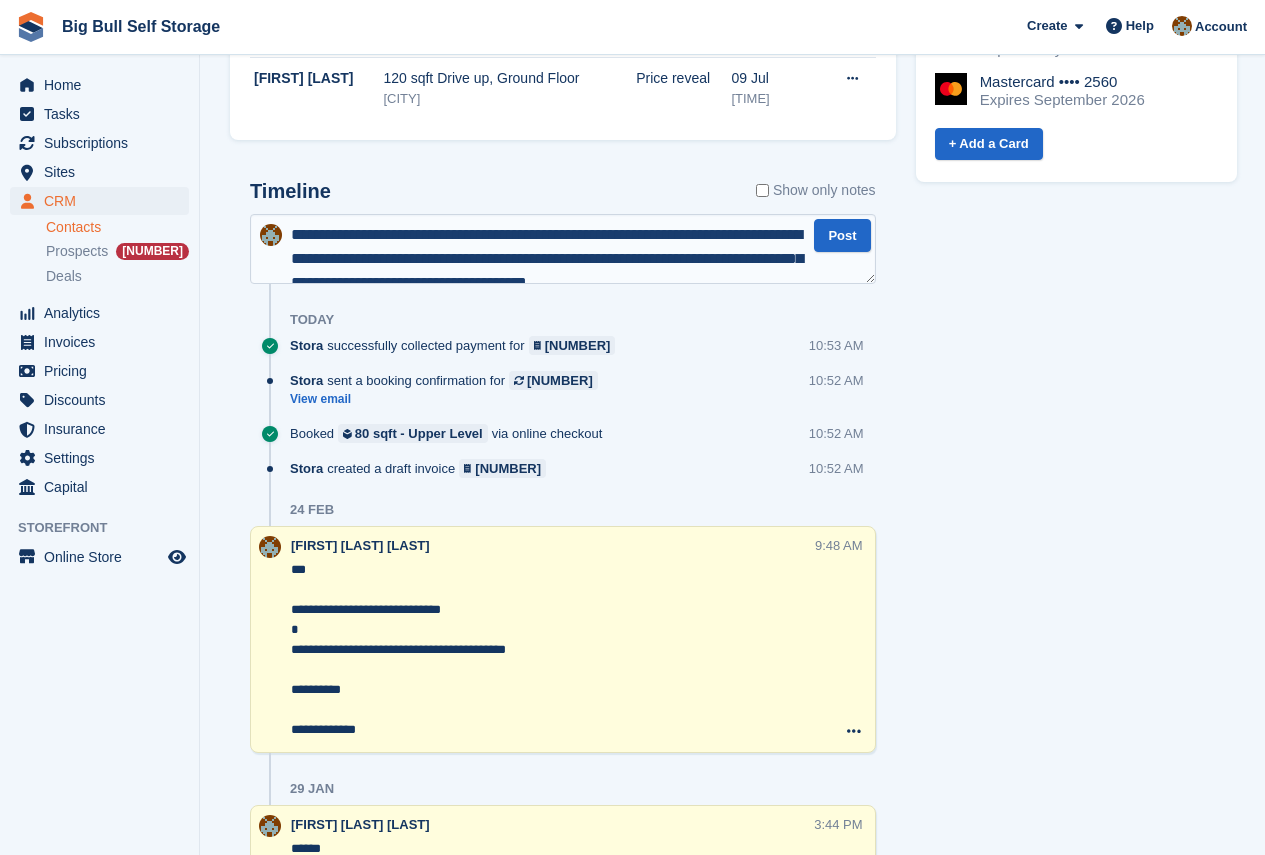 scroll, scrollTop: 10, scrollLeft: 0, axis: vertical 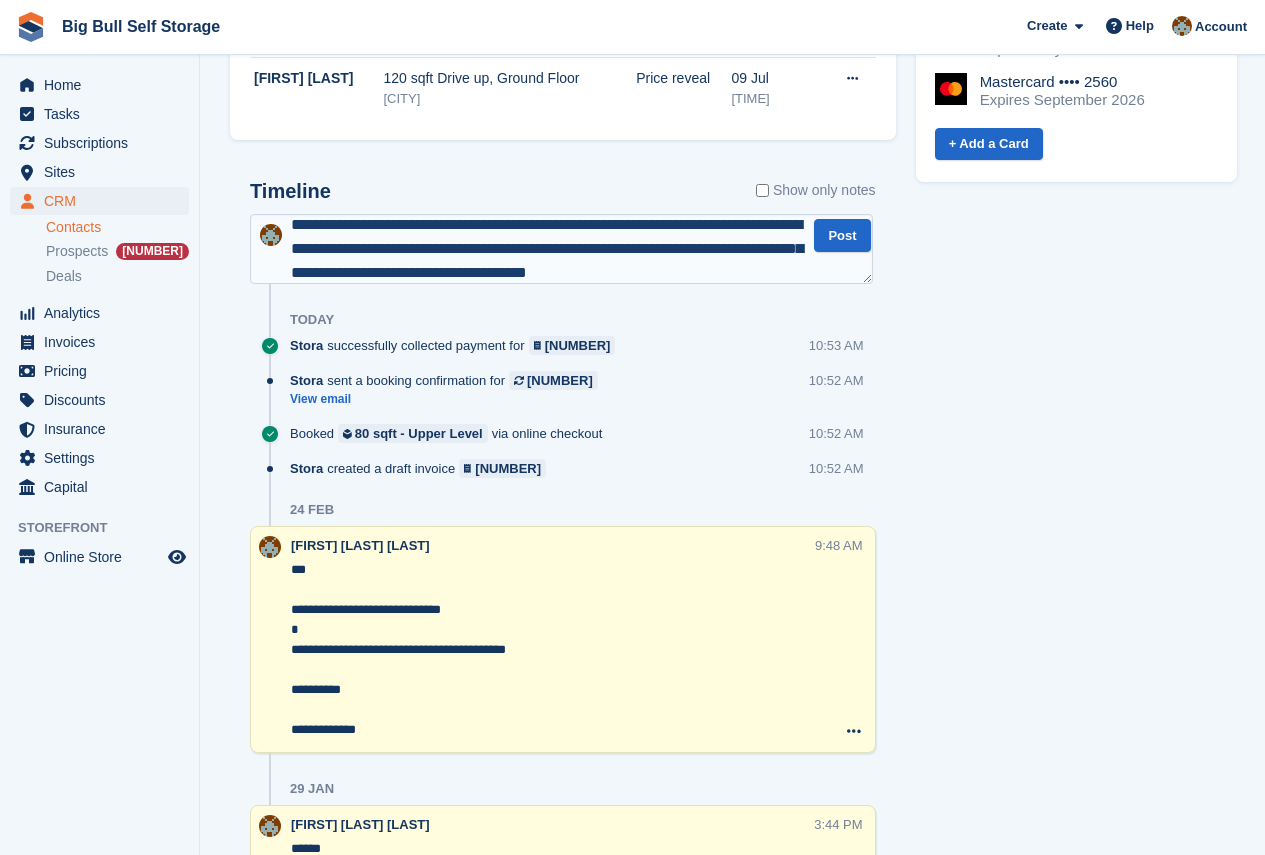 type 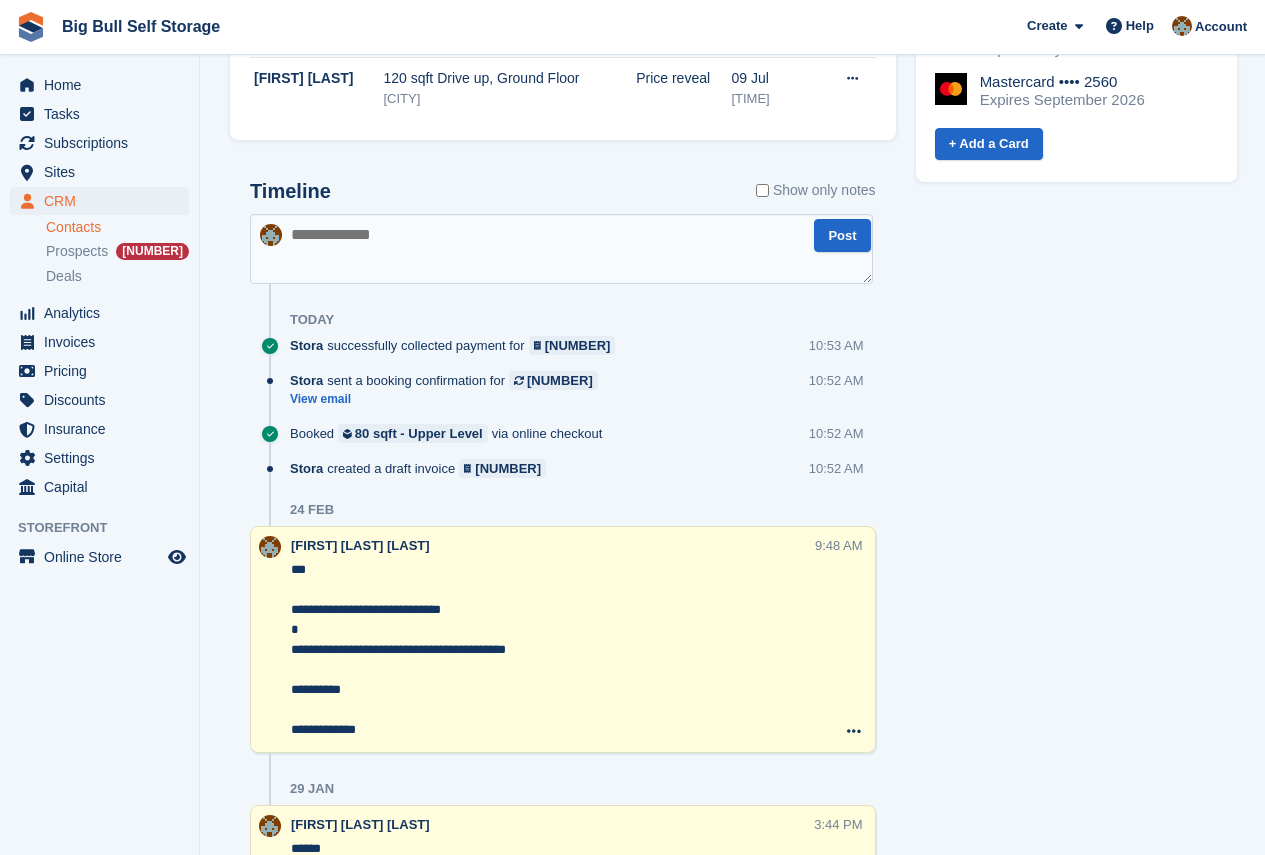 scroll, scrollTop: 0, scrollLeft: 0, axis: both 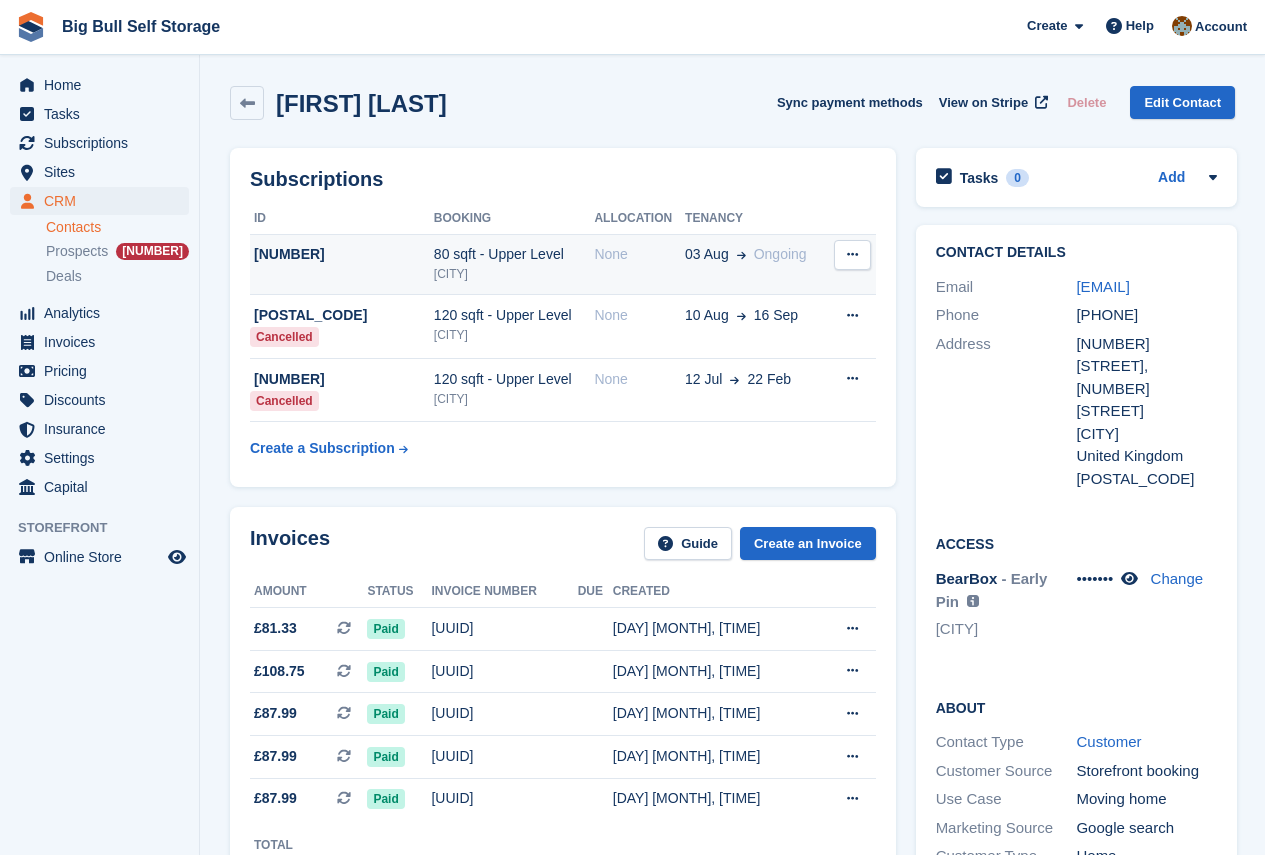 click on "99675" at bounding box center [342, 254] 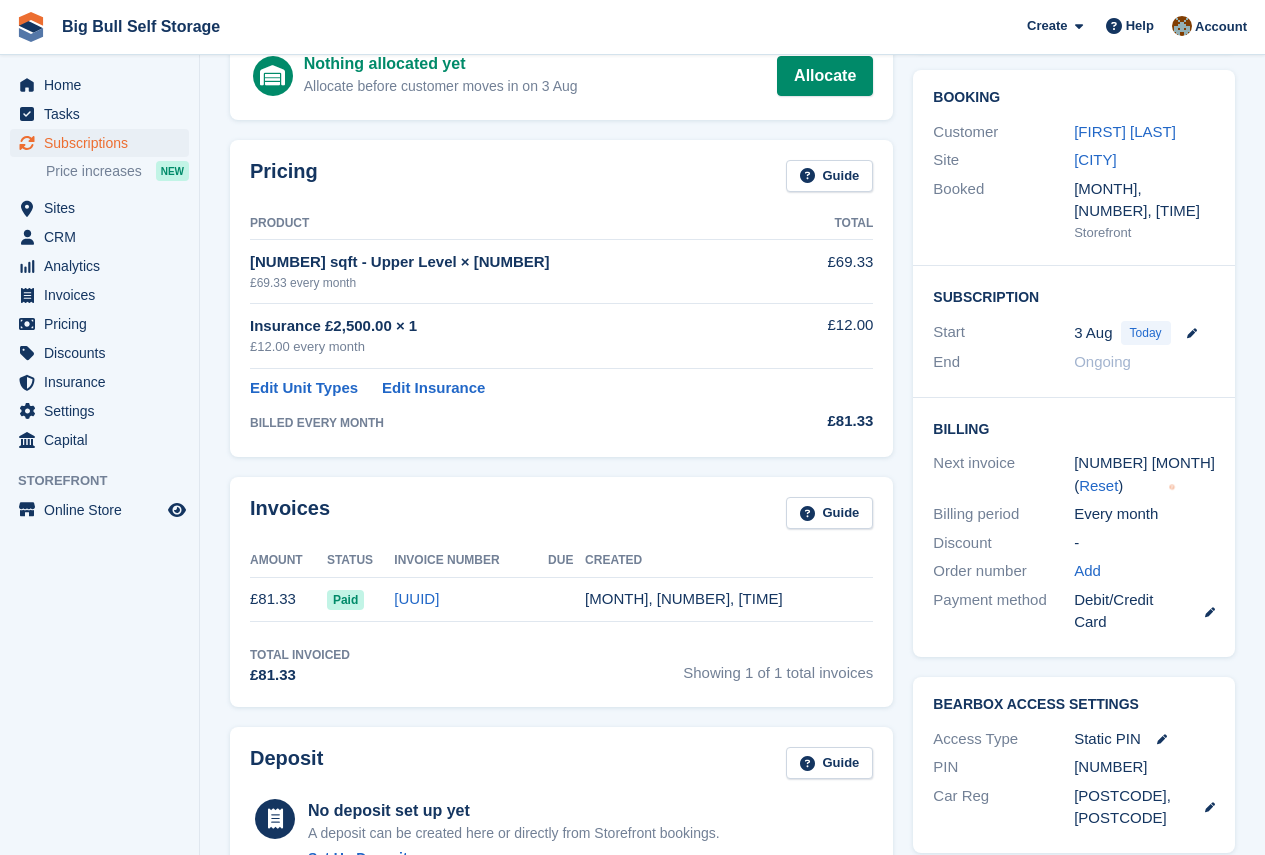 scroll, scrollTop: 0, scrollLeft: 0, axis: both 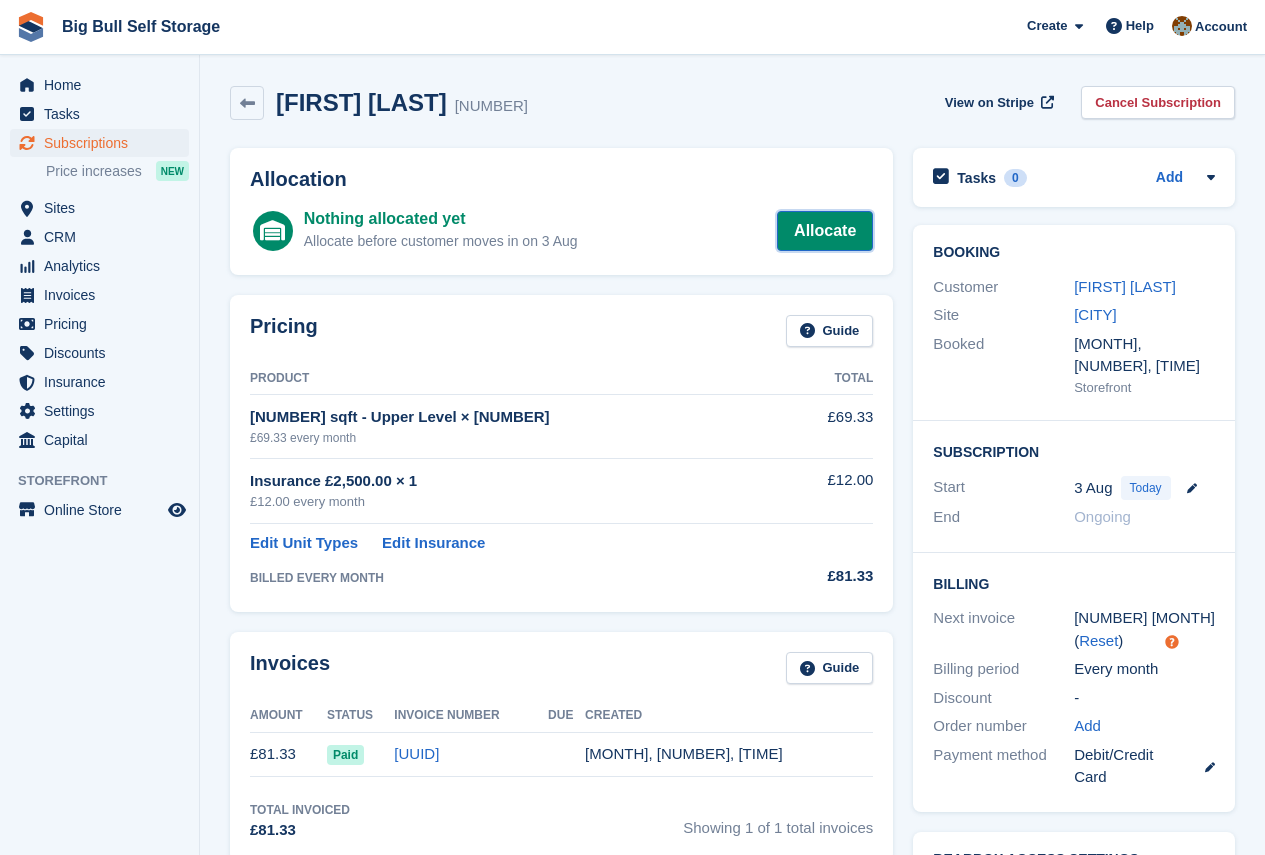 click on "Allocate" at bounding box center [825, 231] 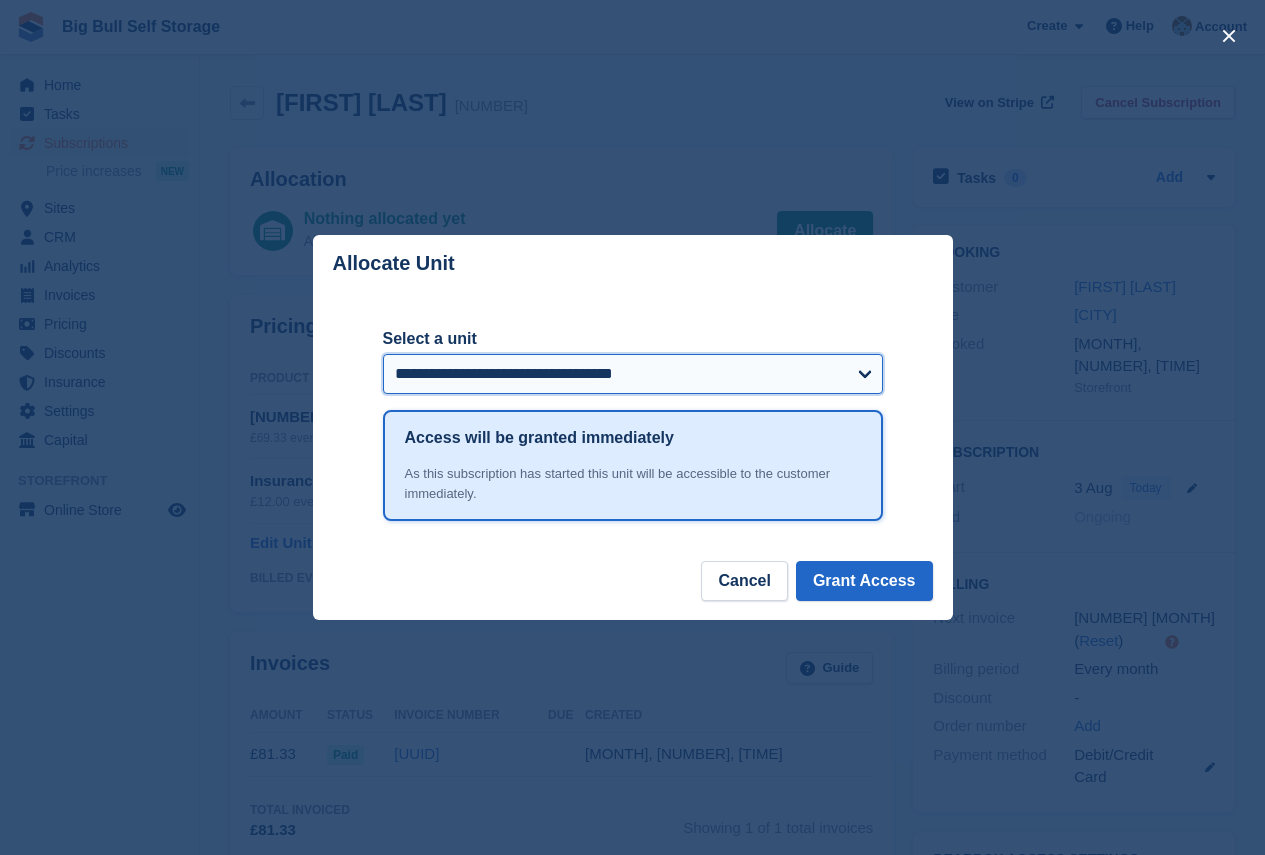 click on "**********" at bounding box center (633, 374) 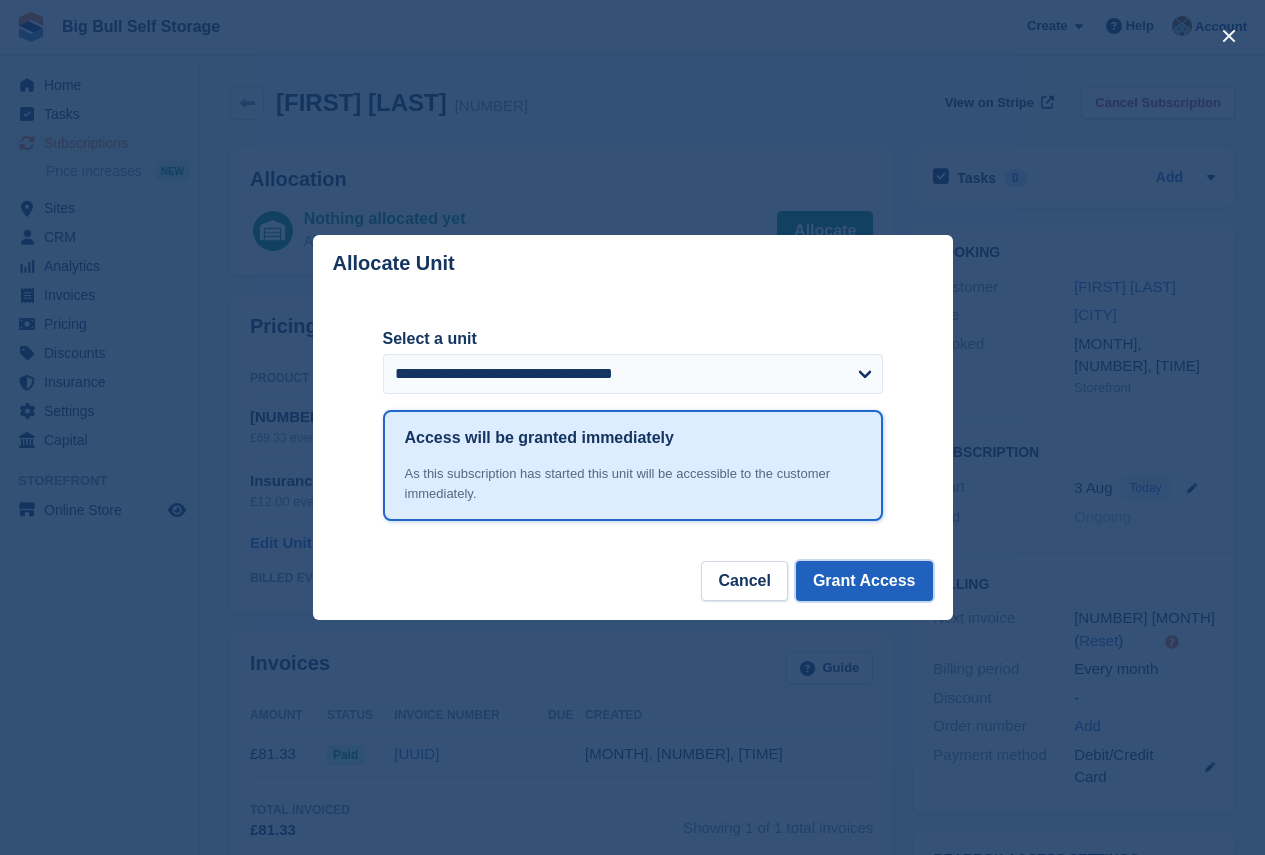click on "Grant Access" at bounding box center [864, 581] 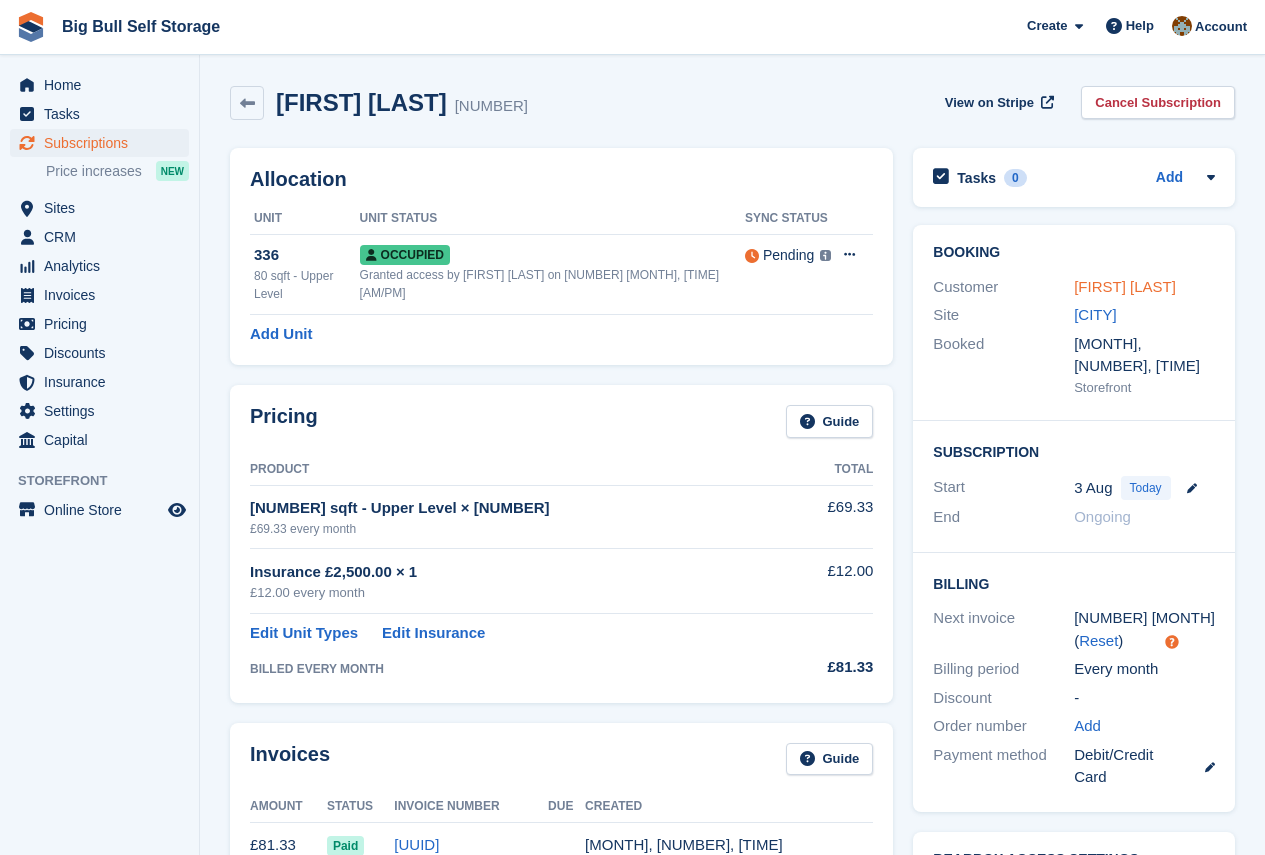 click on "Lisa Hutchens" at bounding box center (1125, 286) 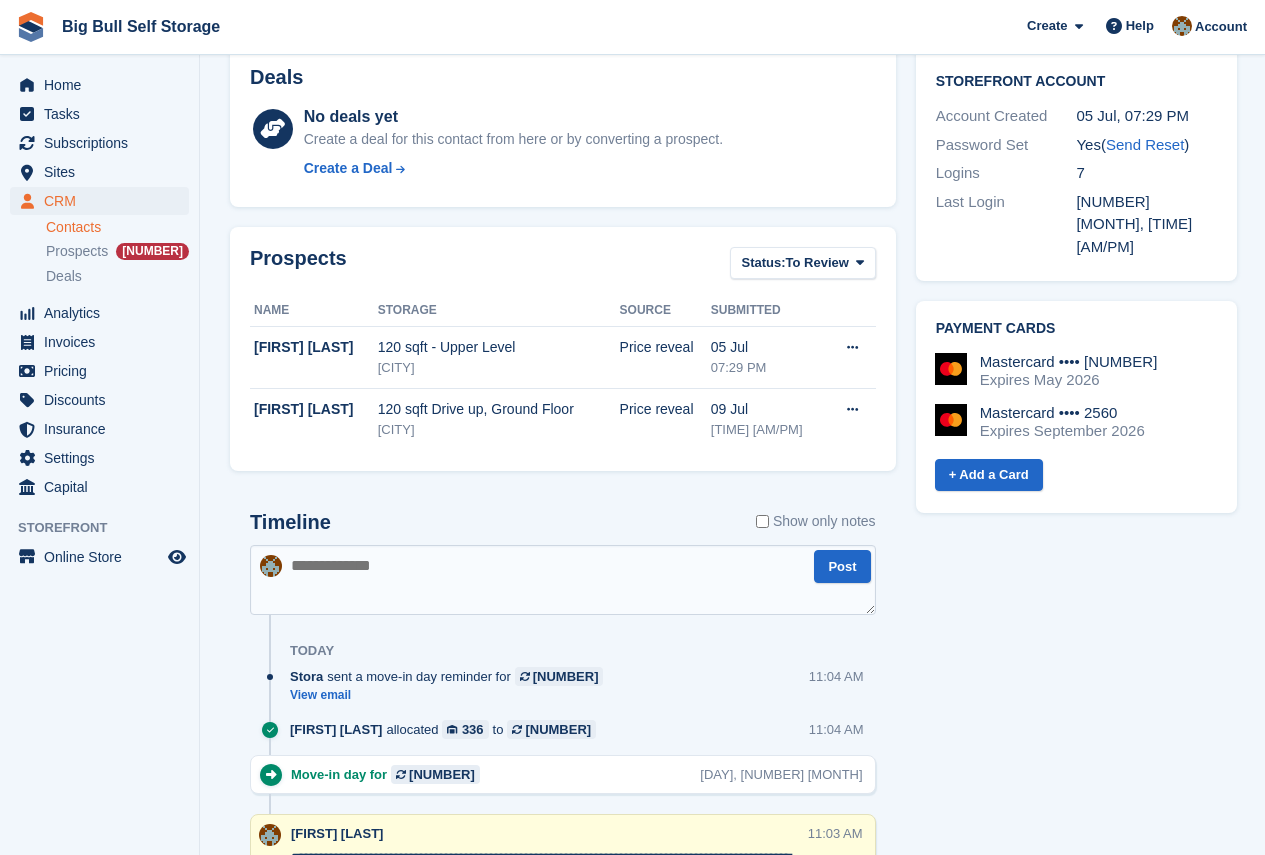 scroll, scrollTop: 800, scrollLeft: 0, axis: vertical 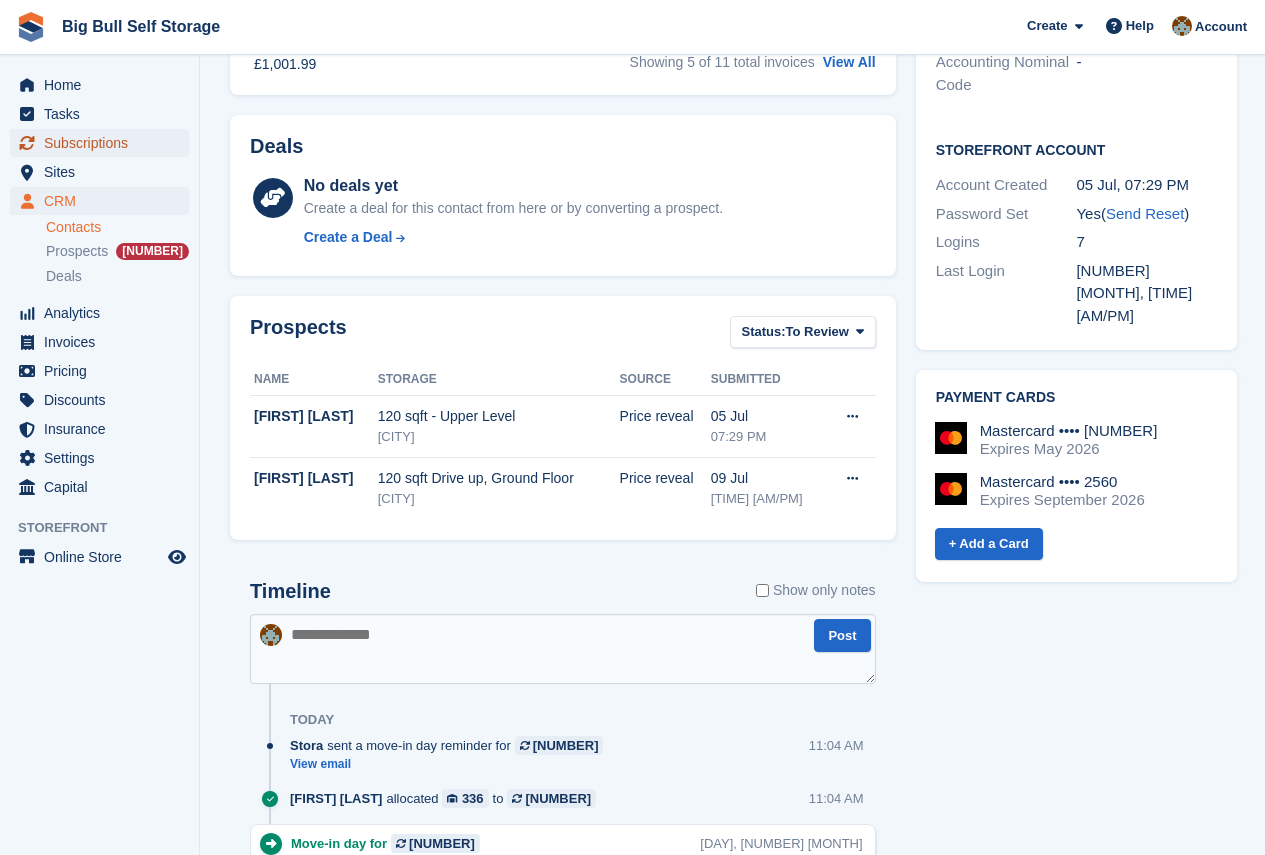 click on "Subscriptions" at bounding box center [104, 143] 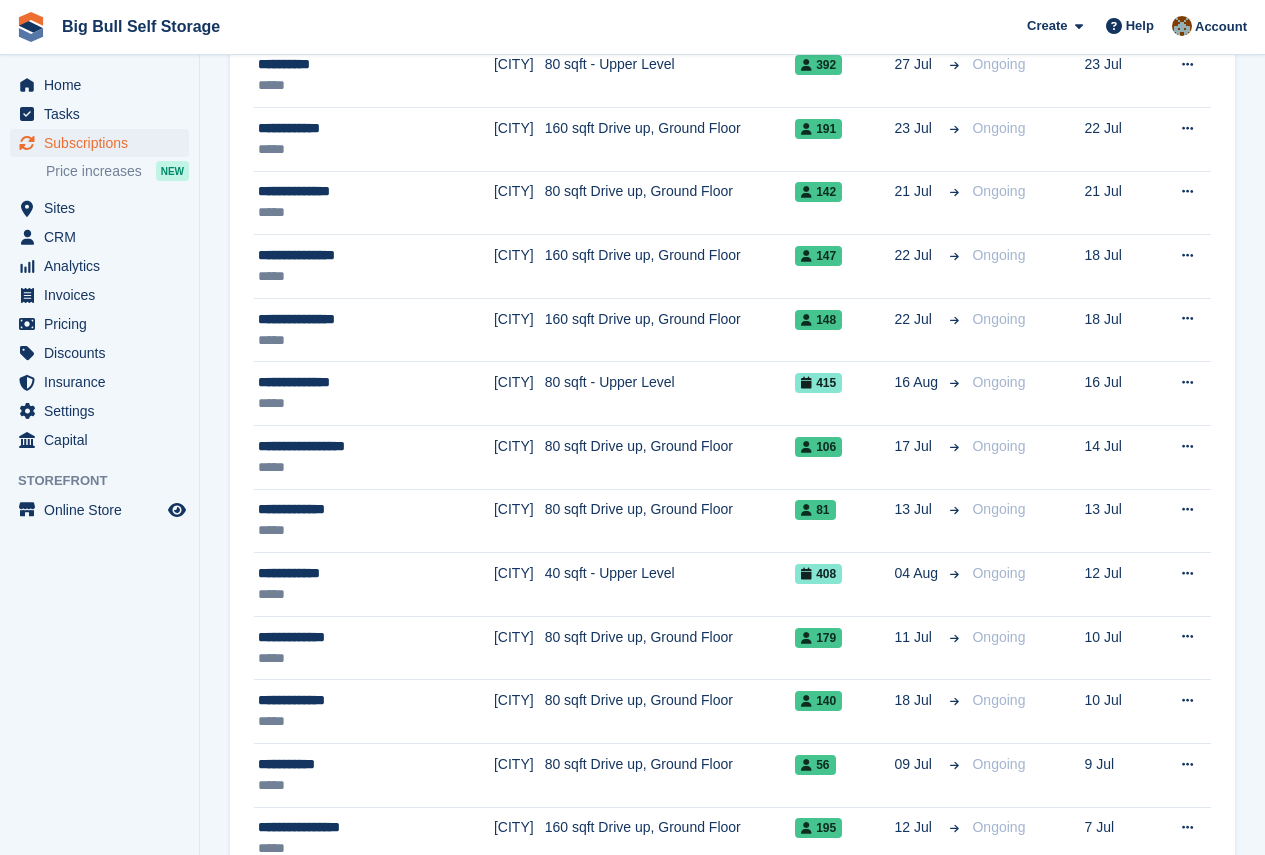 scroll, scrollTop: 0, scrollLeft: 0, axis: both 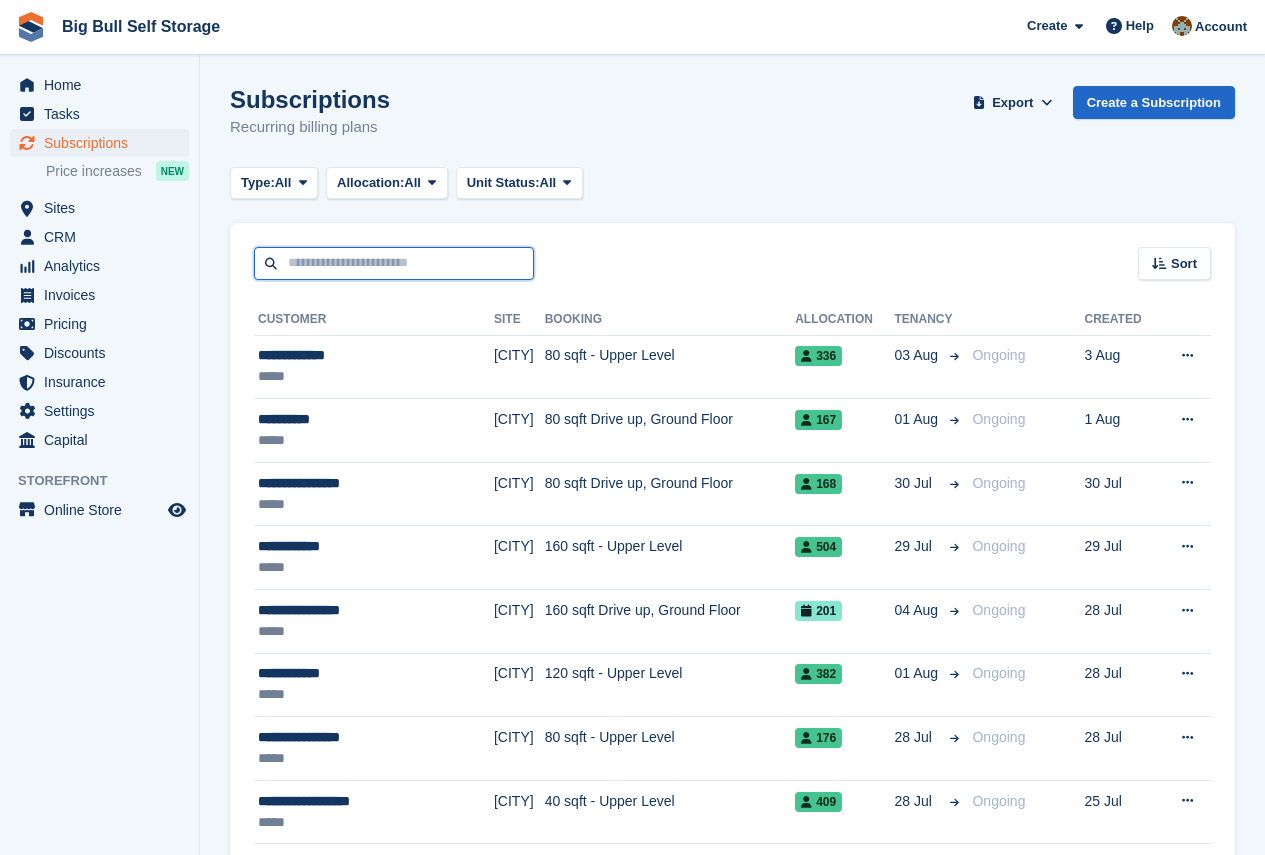 click at bounding box center (394, 263) 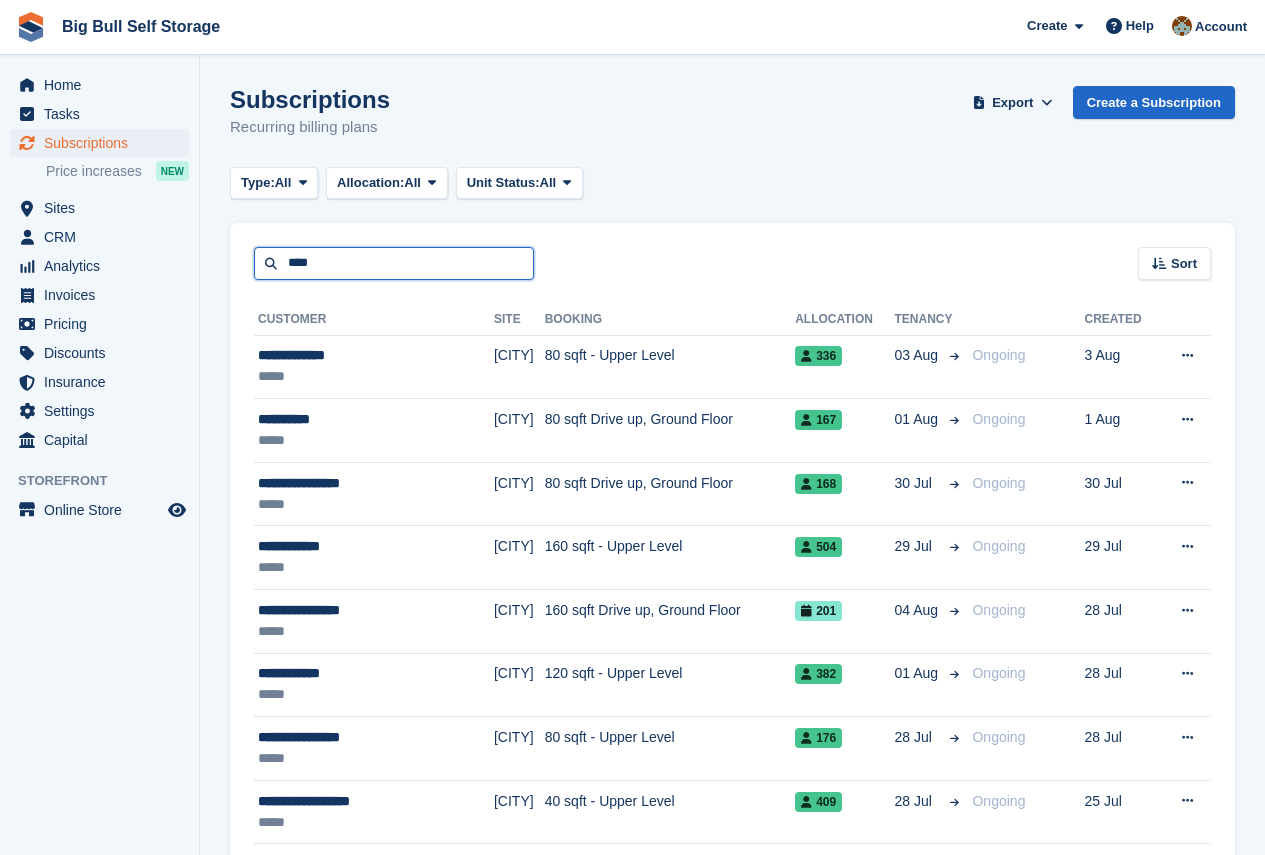 type on "****" 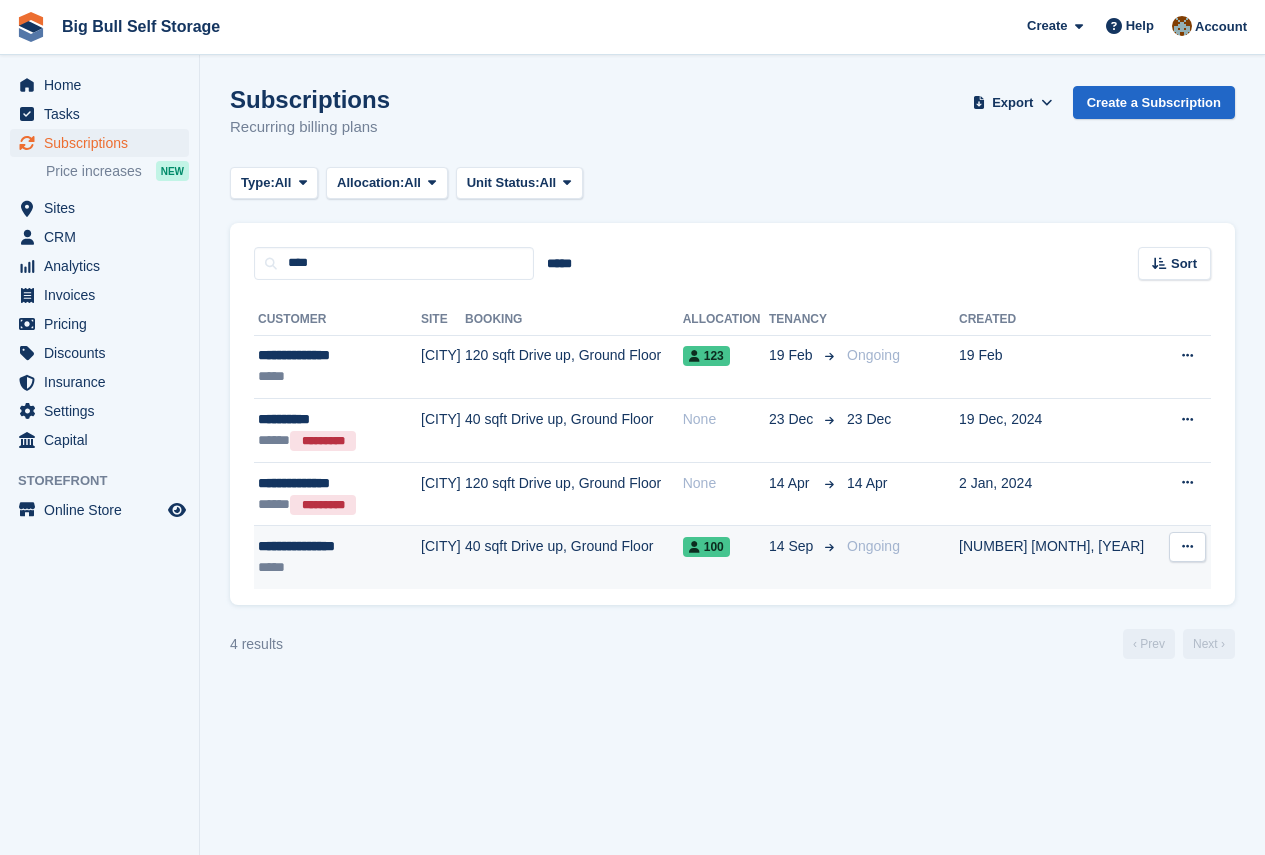click on "**********" at bounding box center [331, 546] 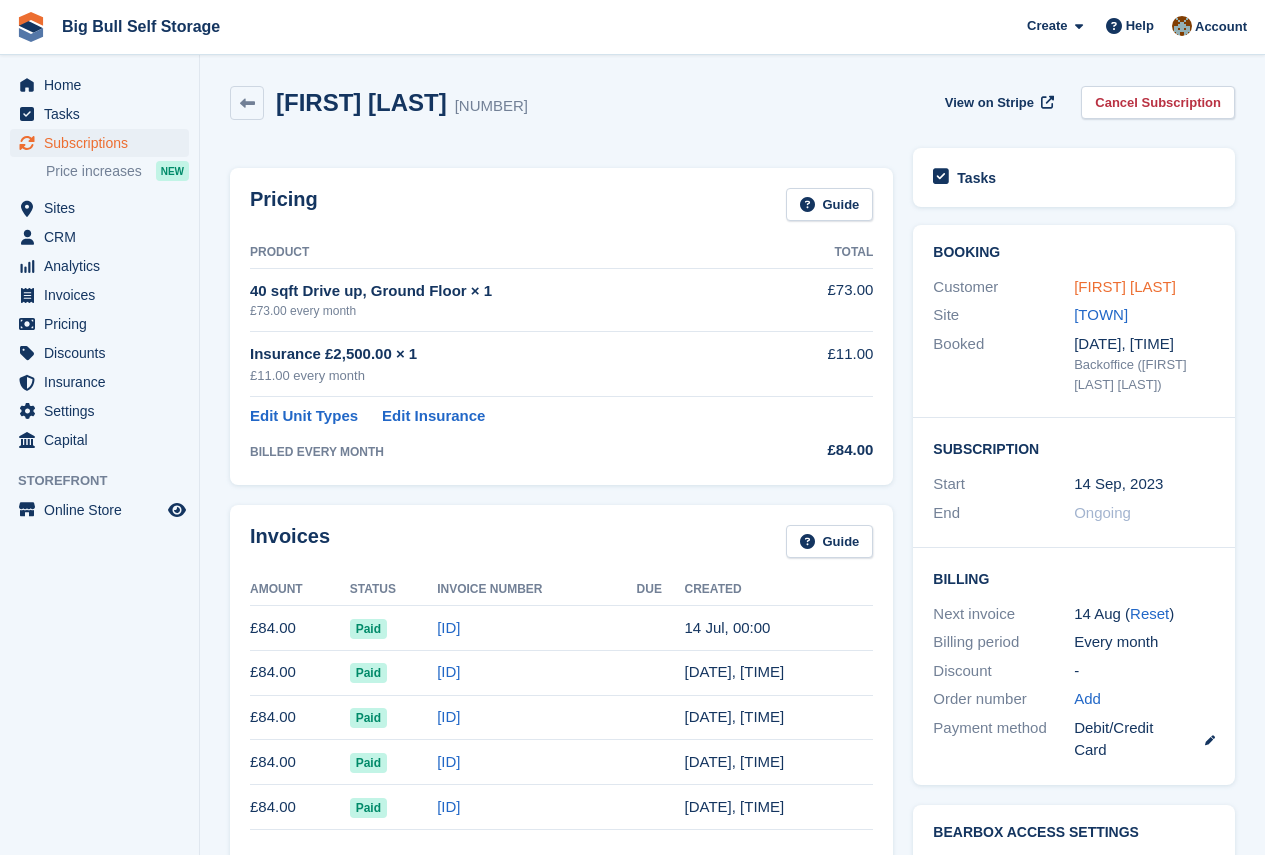 scroll, scrollTop: 0, scrollLeft: 0, axis: both 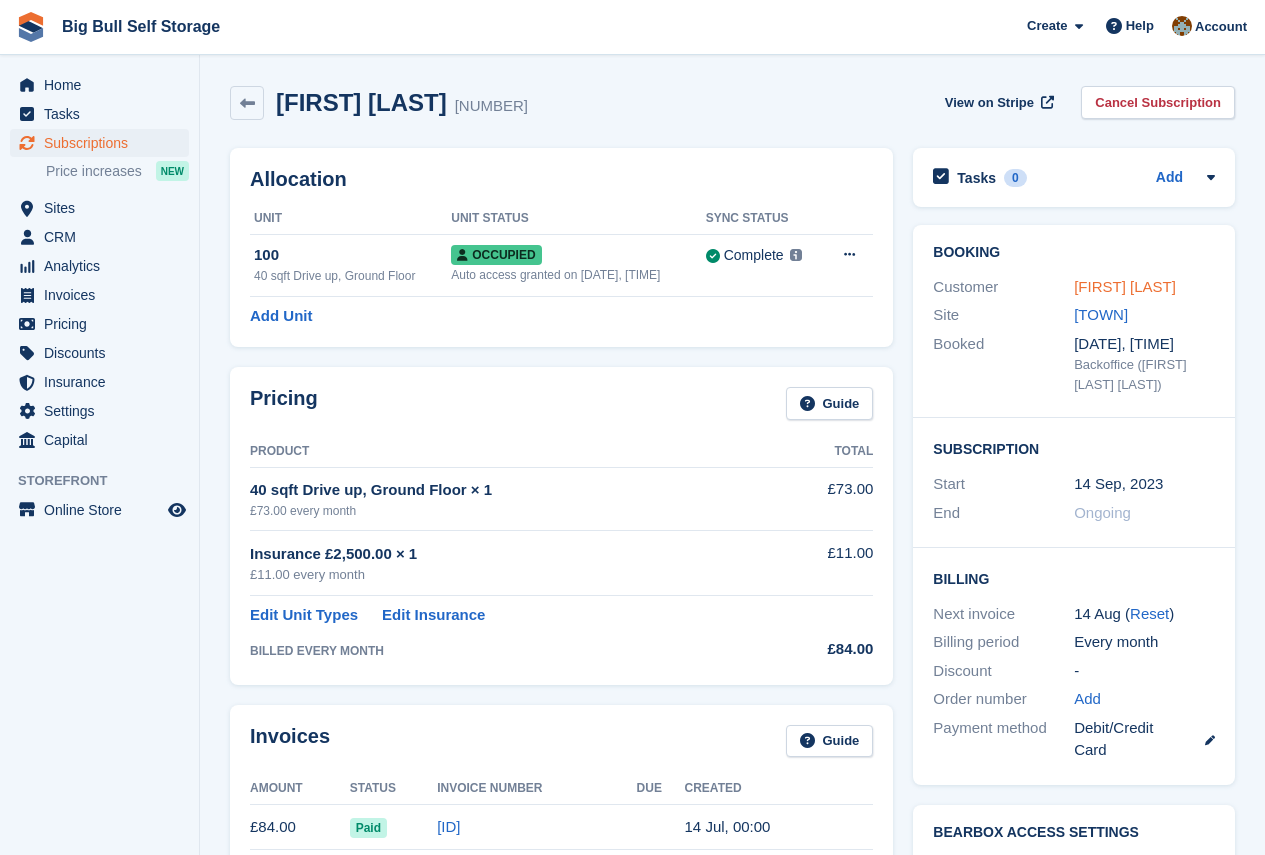 click on "[FIRST] [LAST]" at bounding box center (1125, 286) 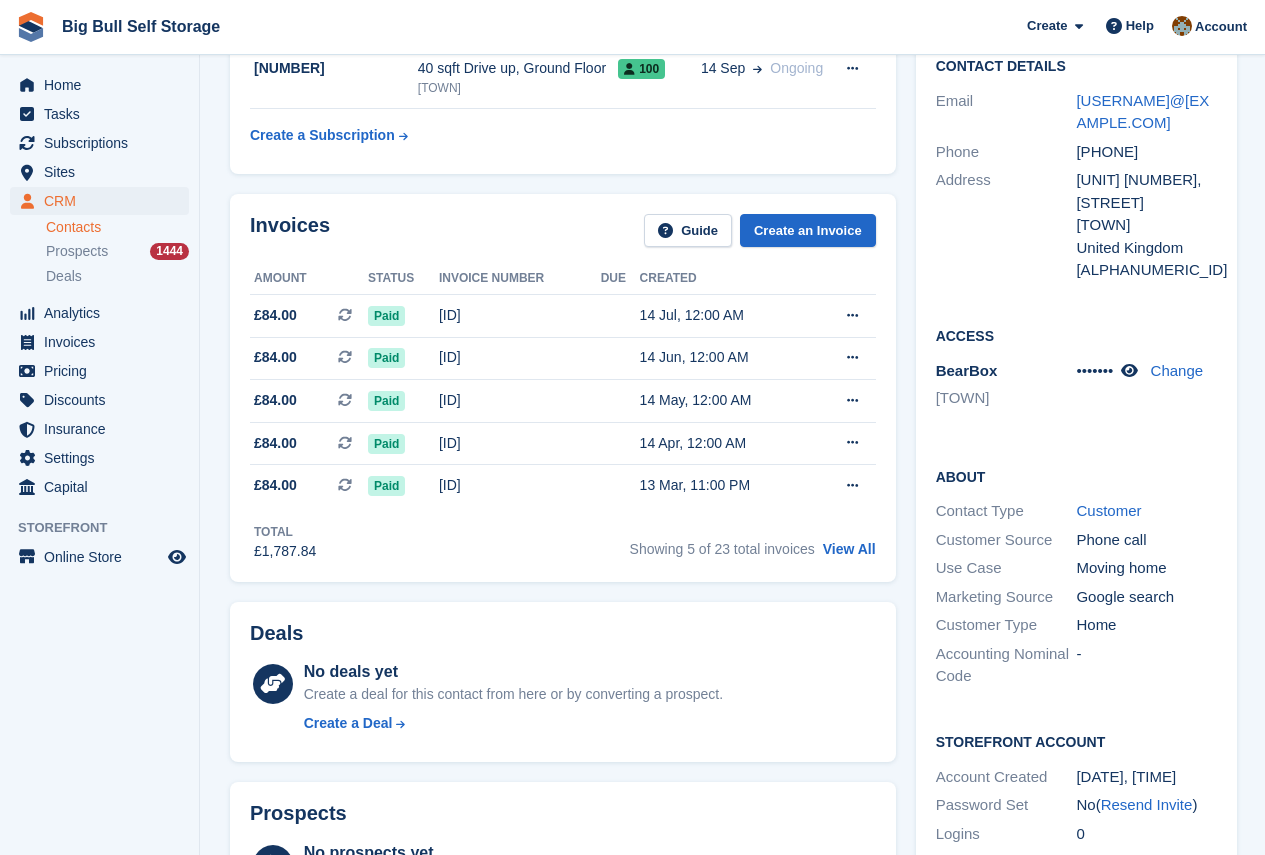 scroll, scrollTop: 0, scrollLeft: 0, axis: both 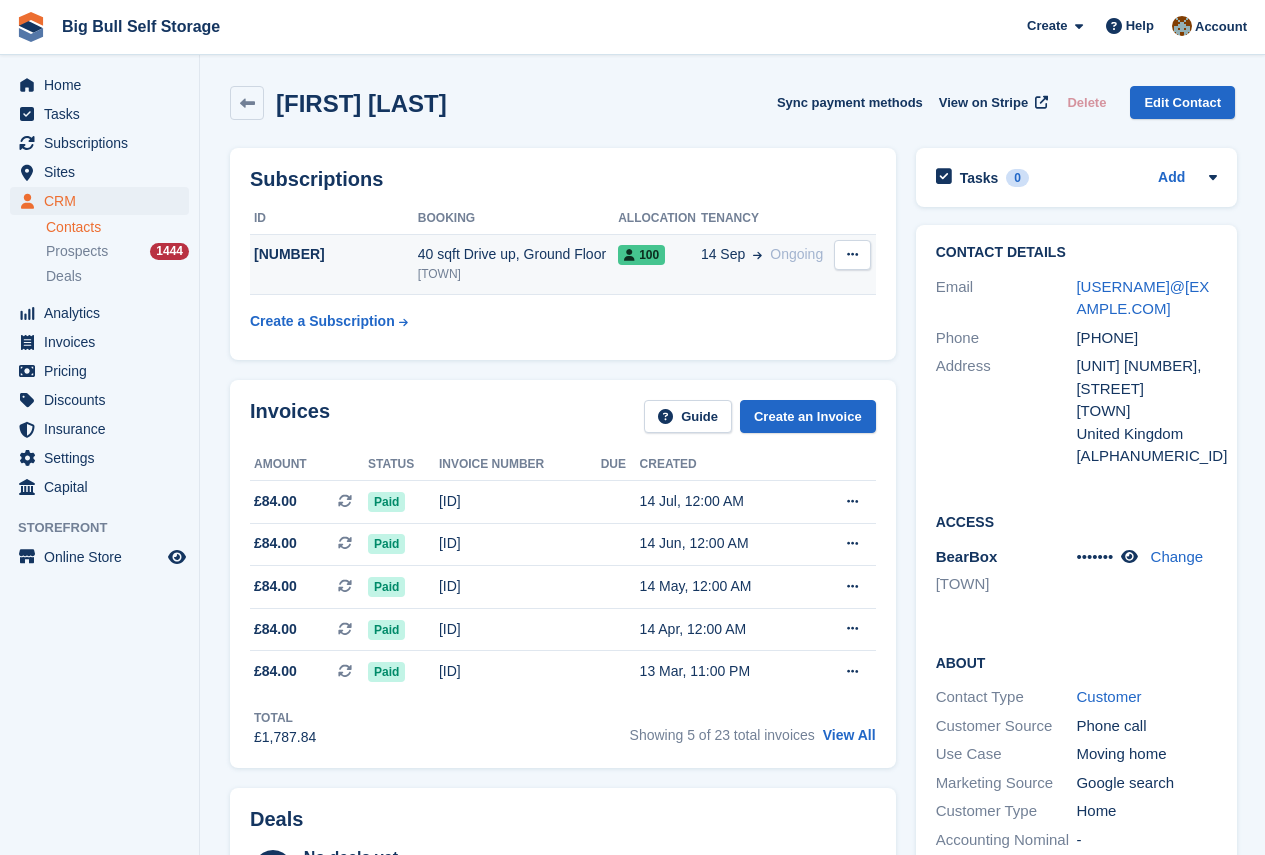 click on "[NUMBER]" at bounding box center [334, 254] 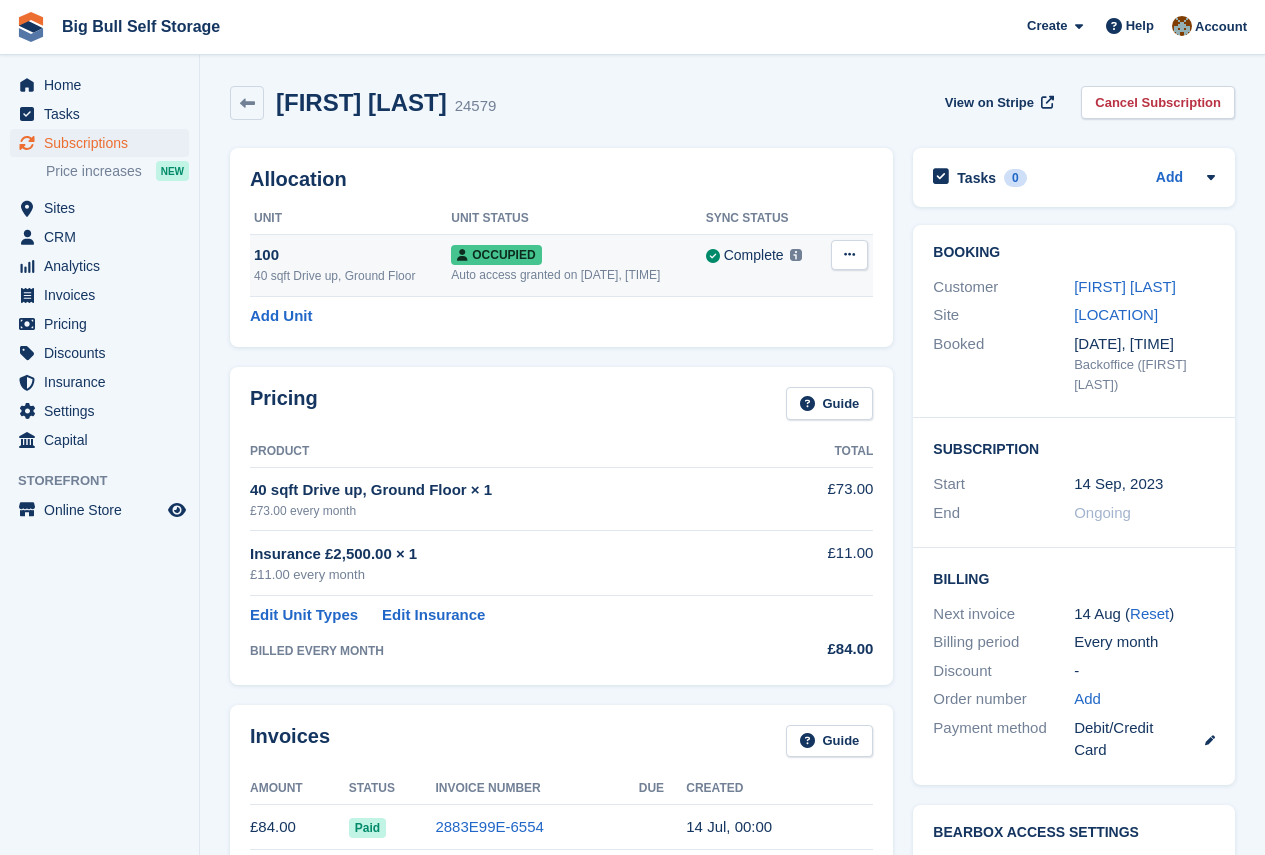 scroll, scrollTop: 0, scrollLeft: 0, axis: both 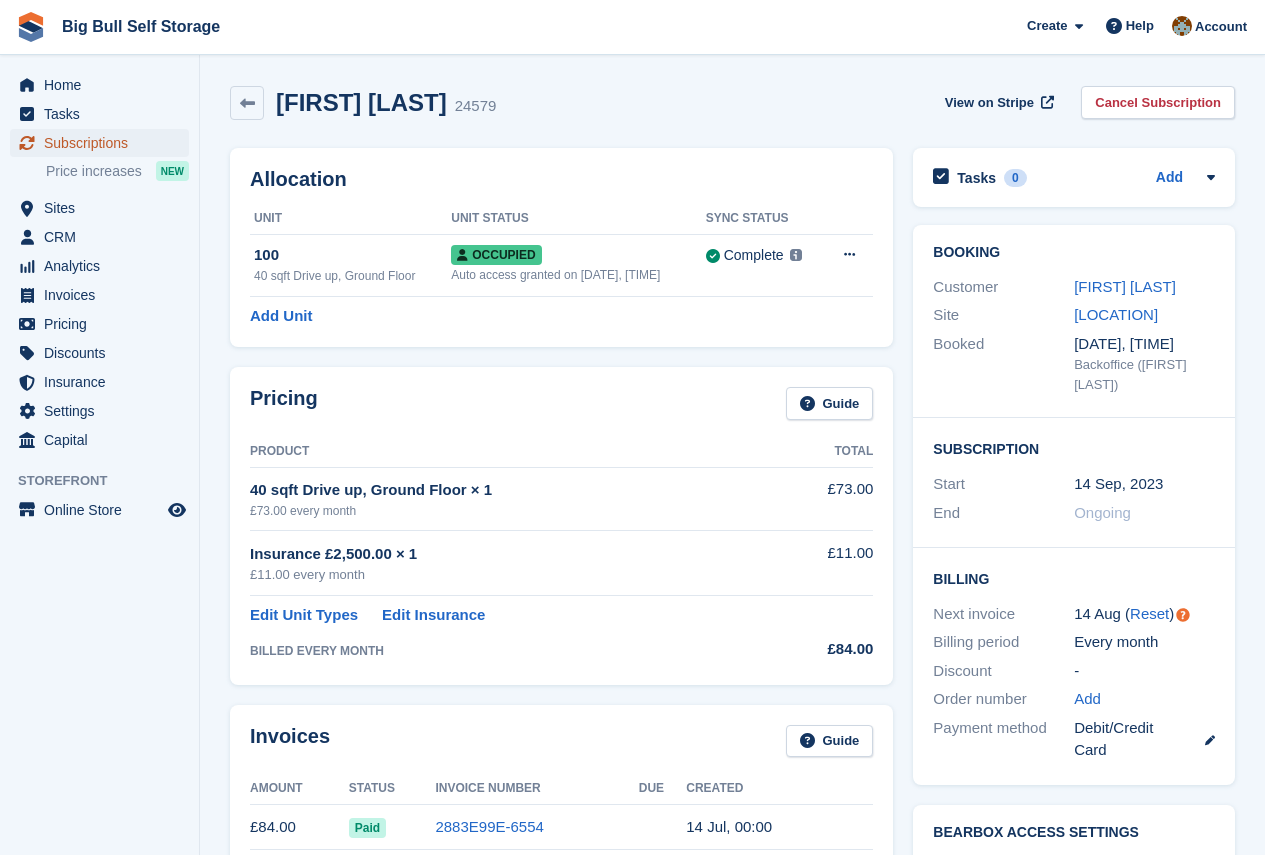 click on "Subscriptions" at bounding box center (104, 143) 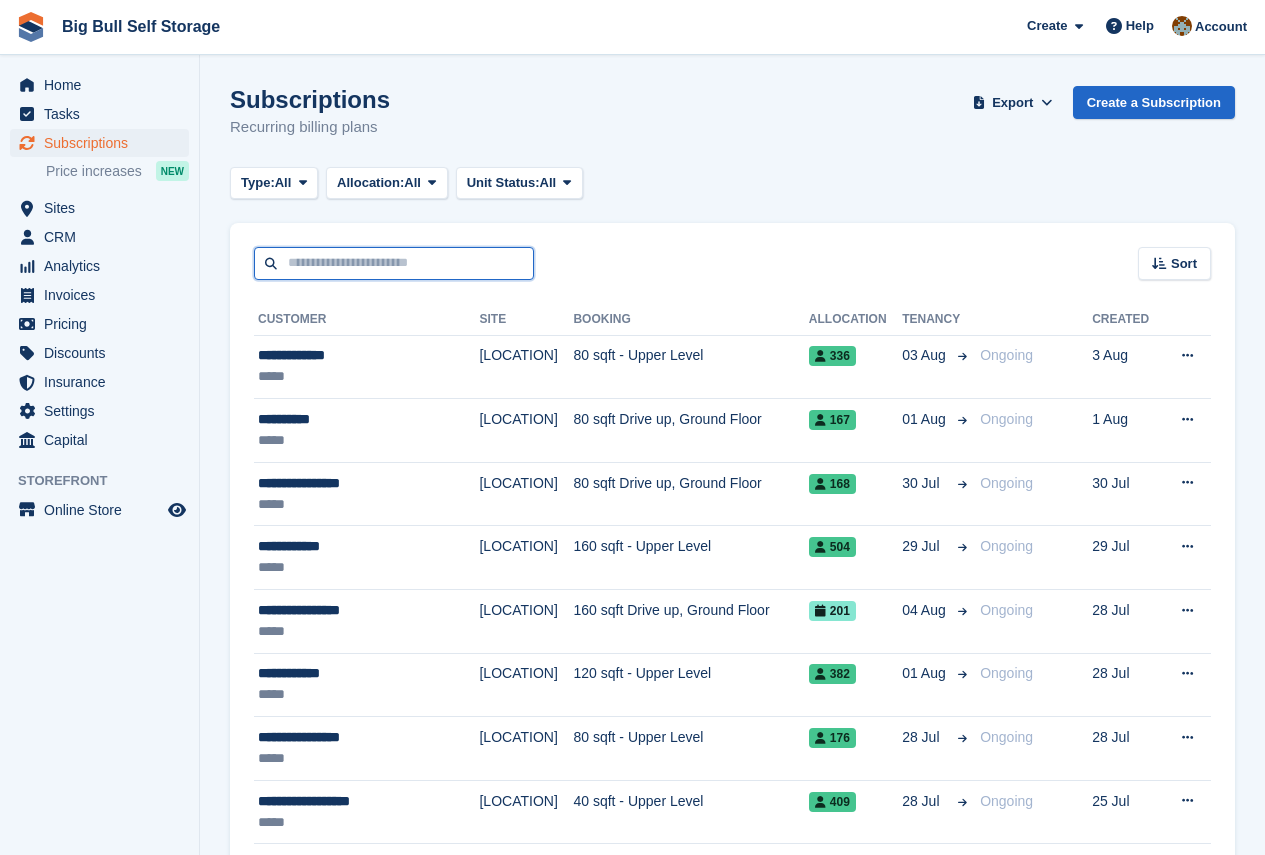 click at bounding box center (394, 263) 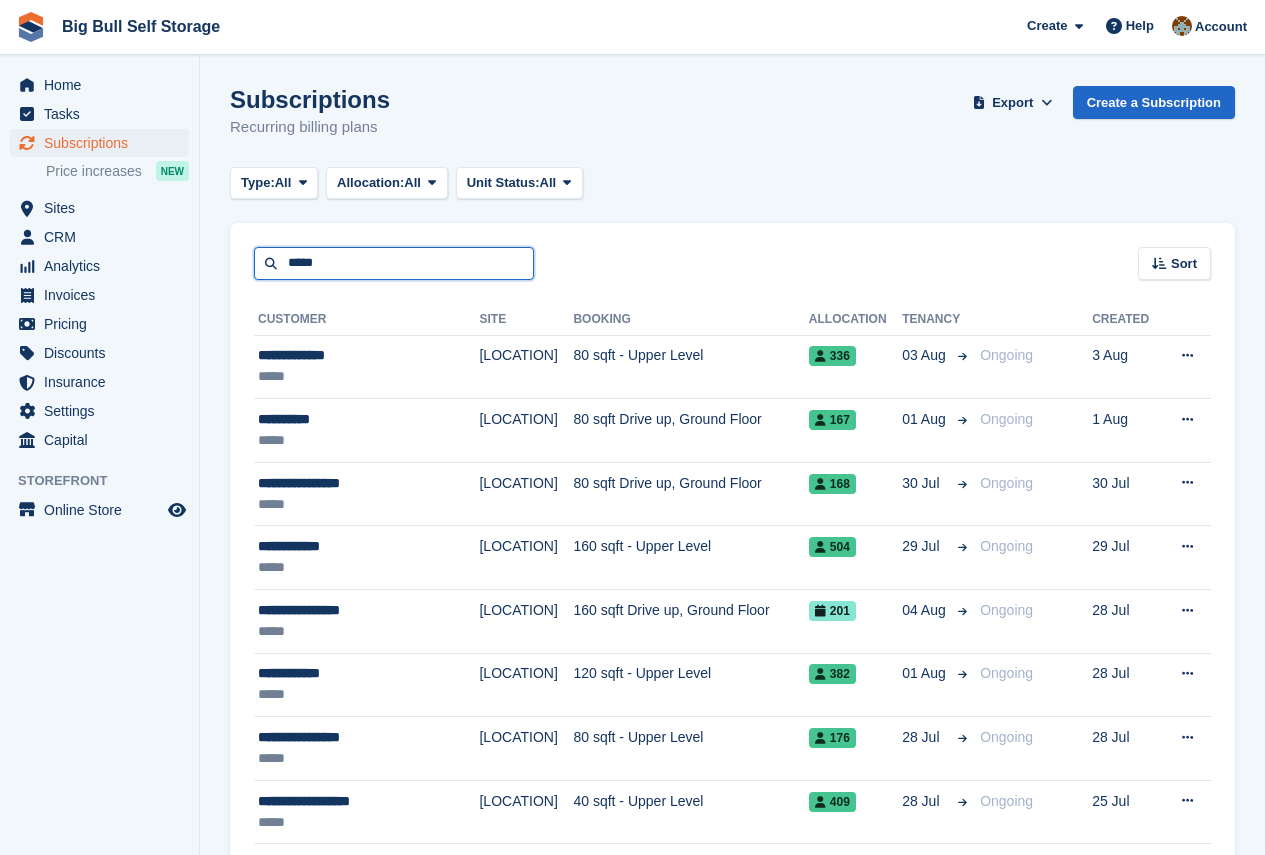 type on "*****" 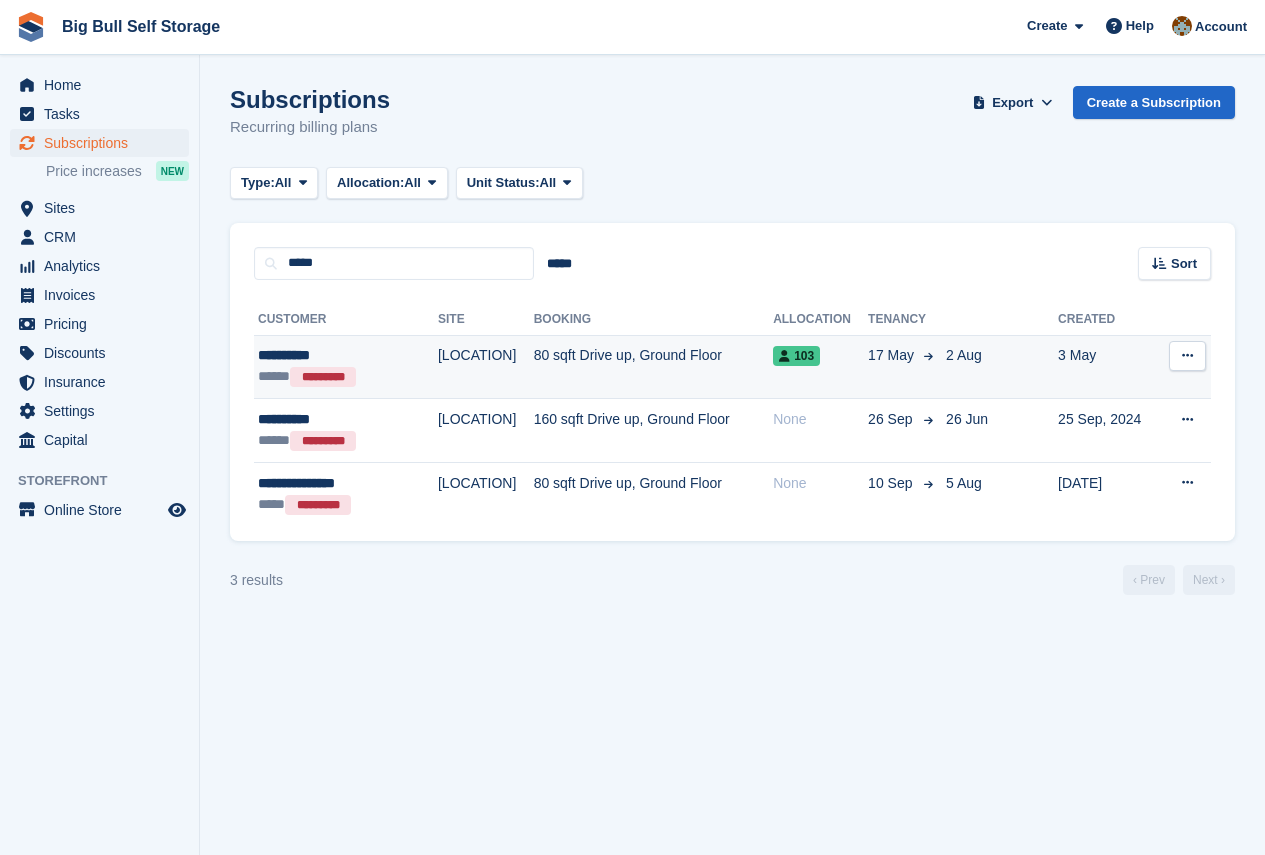 click on "**********" at bounding box center (331, 355) 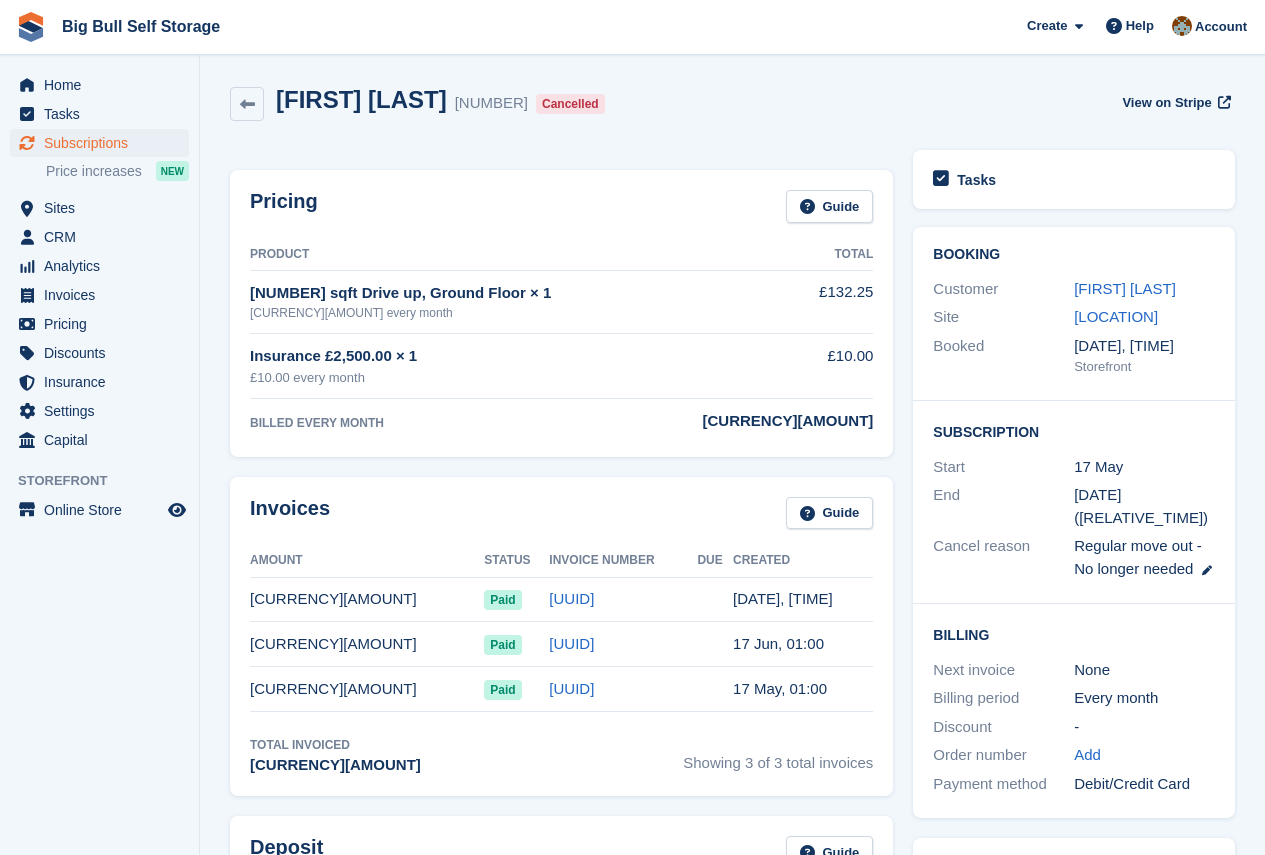 scroll, scrollTop: 0, scrollLeft: 0, axis: both 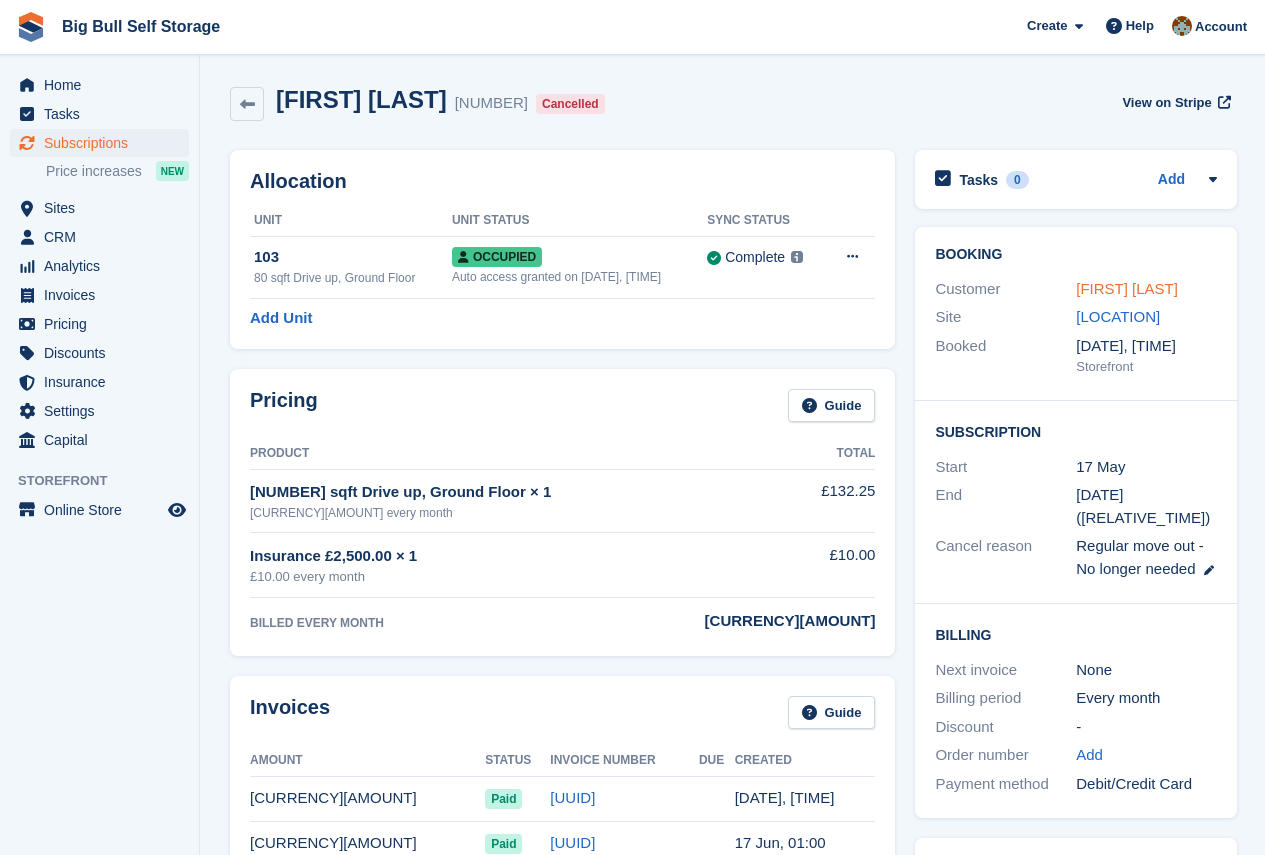click on "[FIRST] [LAST]" at bounding box center [1127, 288] 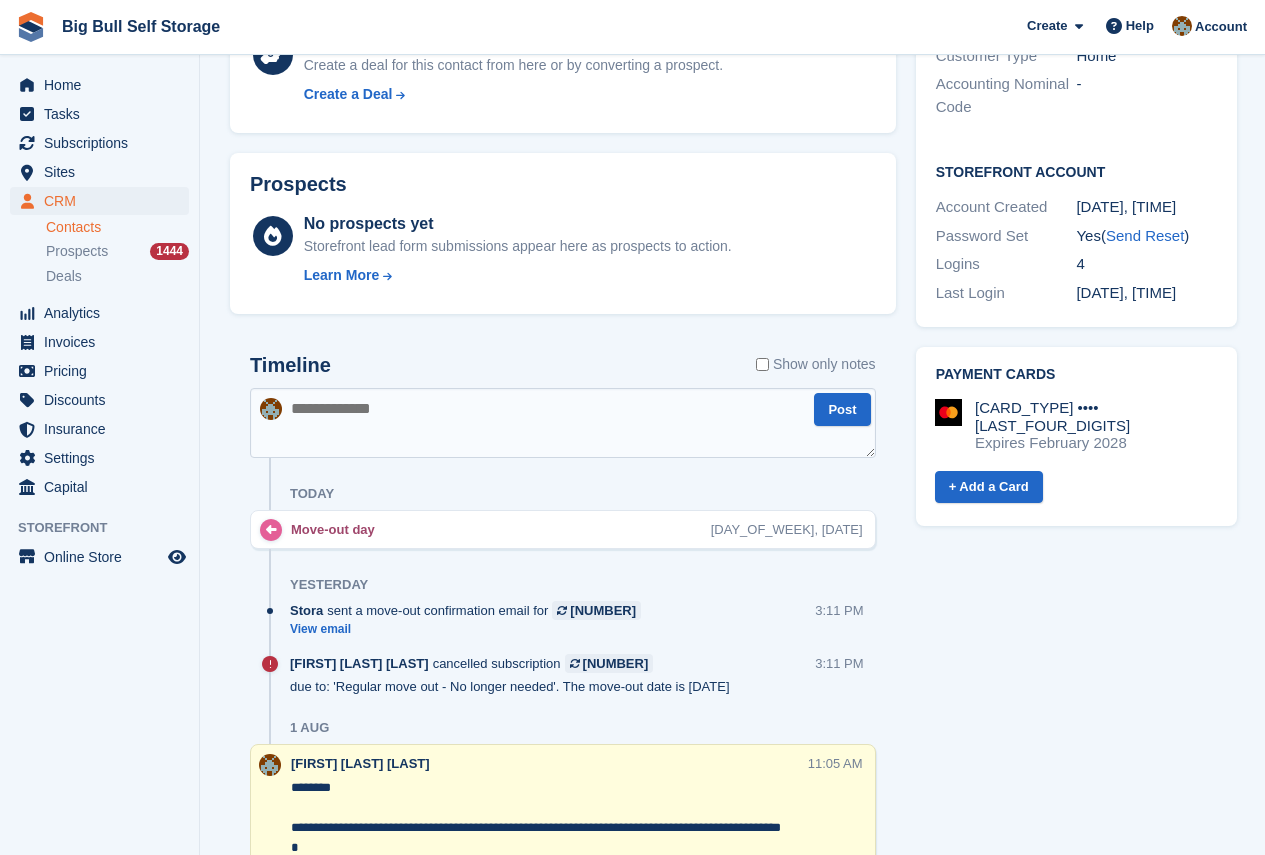scroll, scrollTop: 700, scrollLeft: 0, axis: vertical 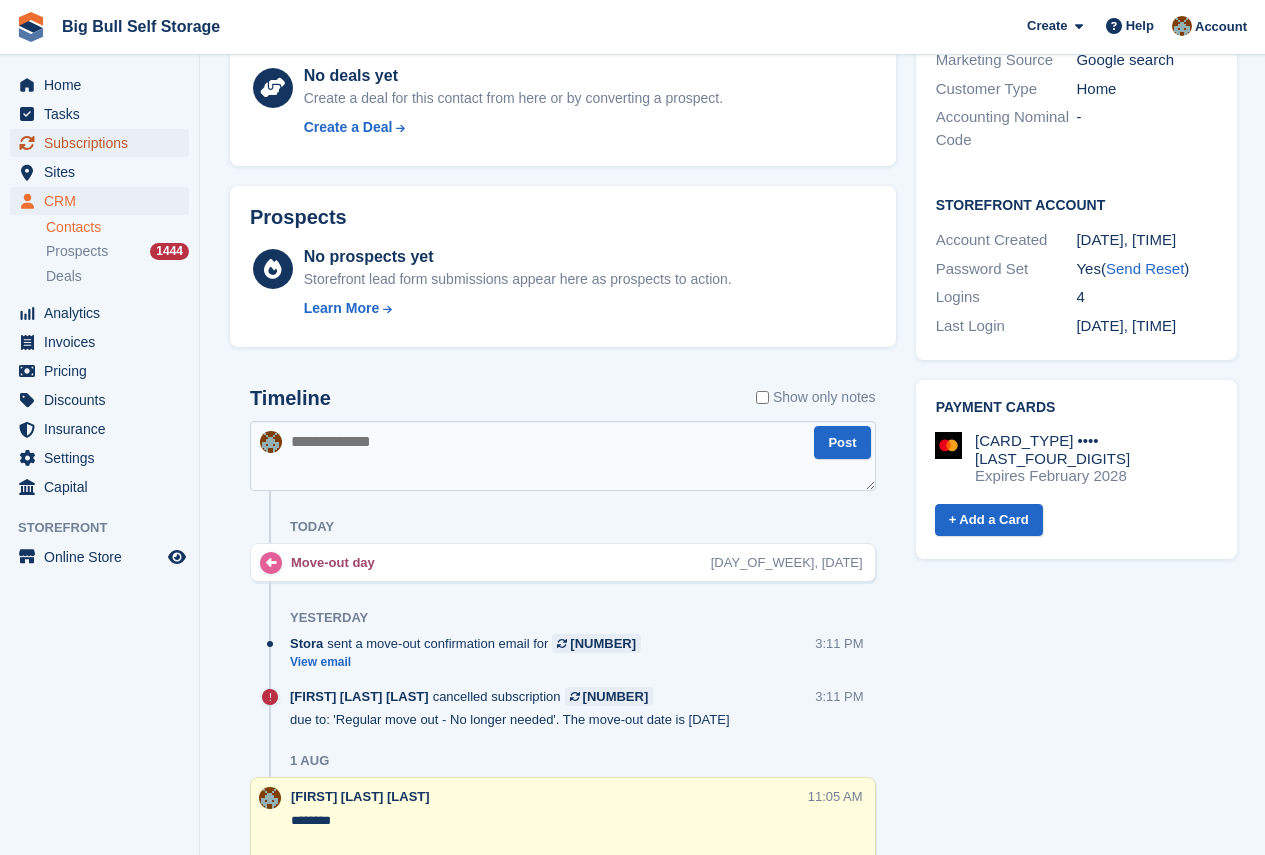 click on "Subscriptions" at bounding box center (104, 143) 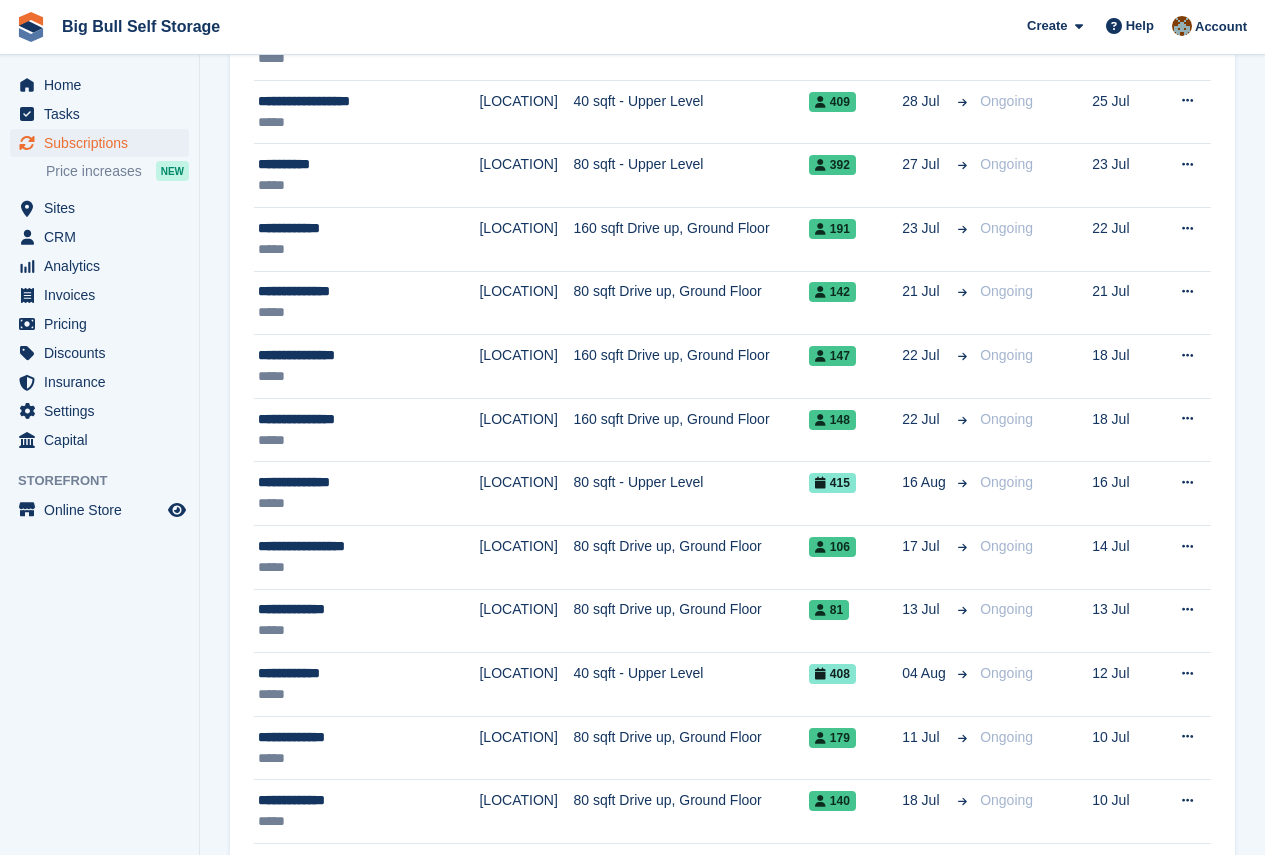 scroll, scrollTop: 0, scrollLeft: 0, axis: both 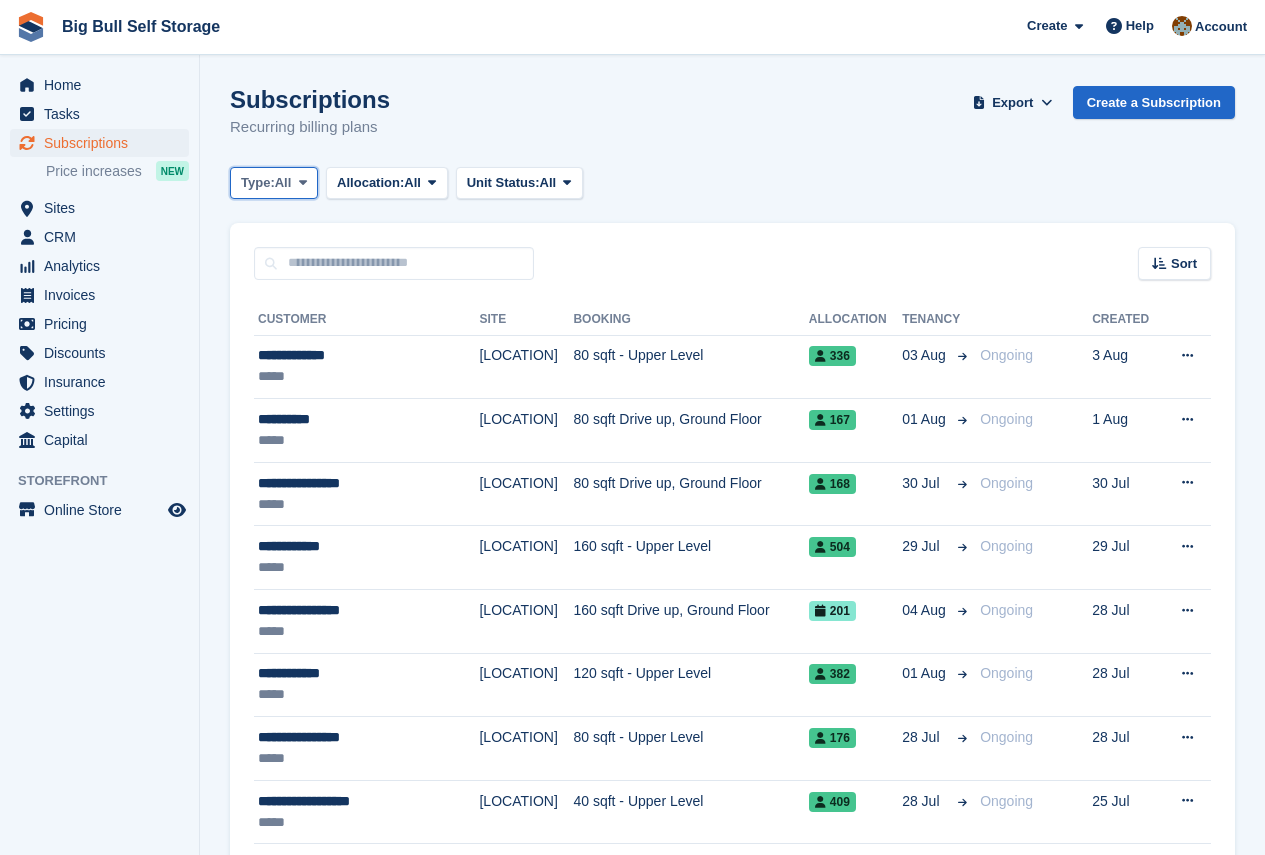 click at bounding box center (303, 182) 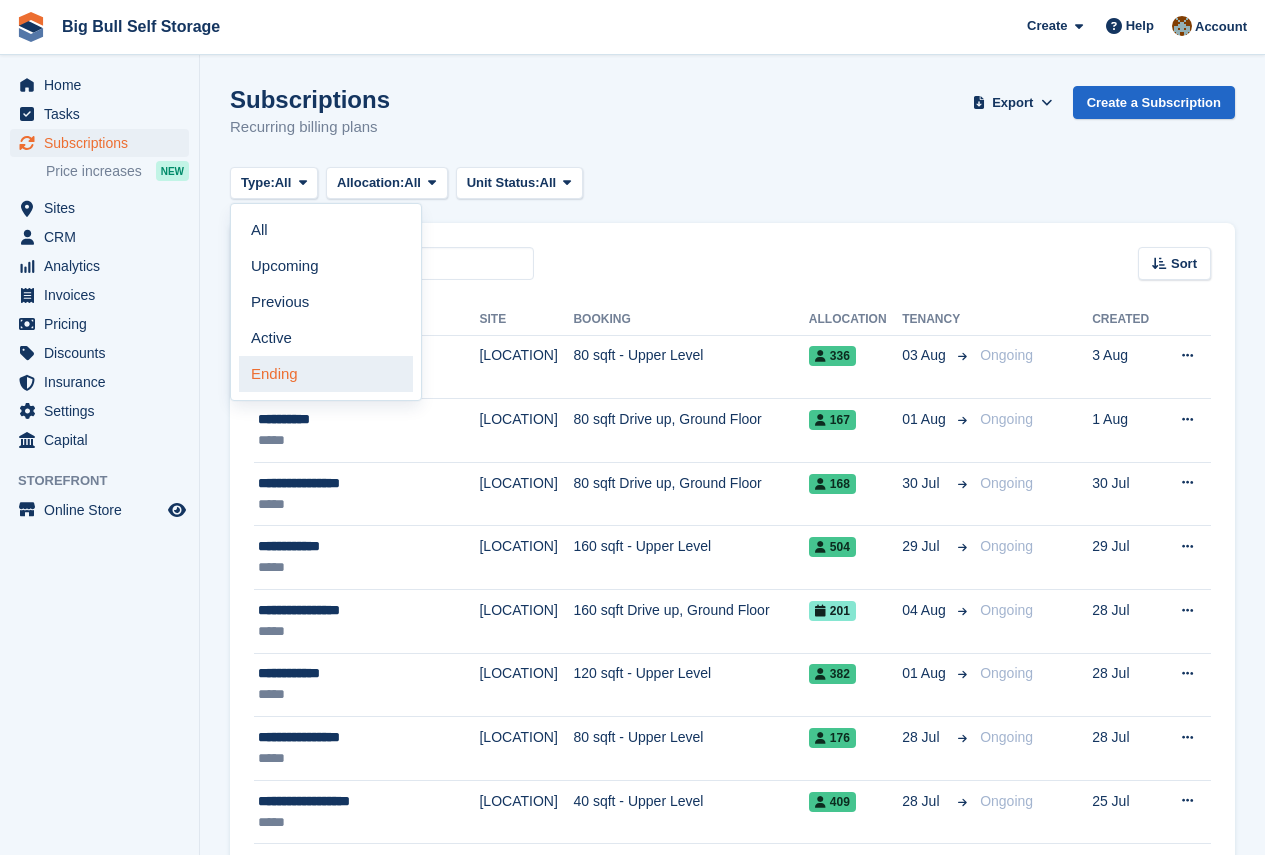 click on "Ending" at bounding box center (326, 374) 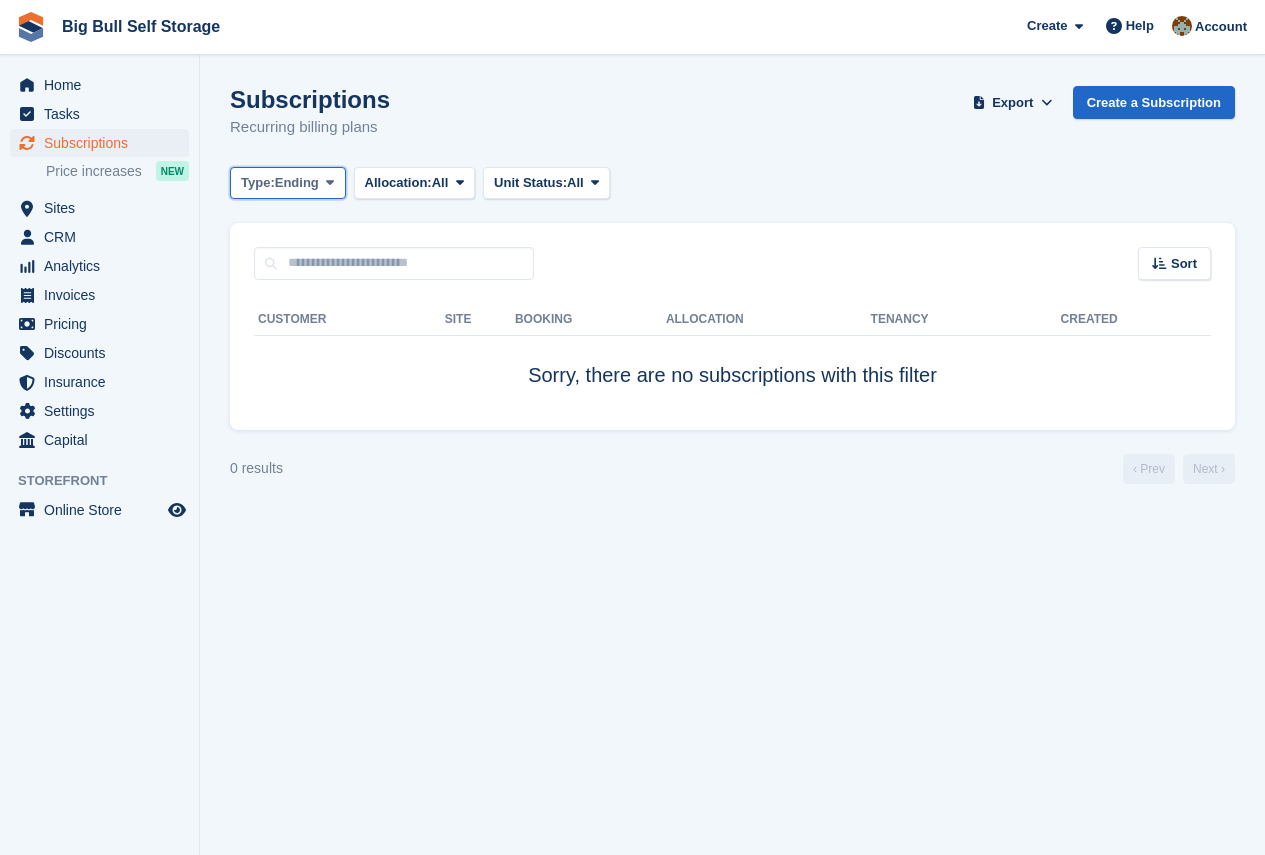 click on "Ending" at bounding box center (297, 183) 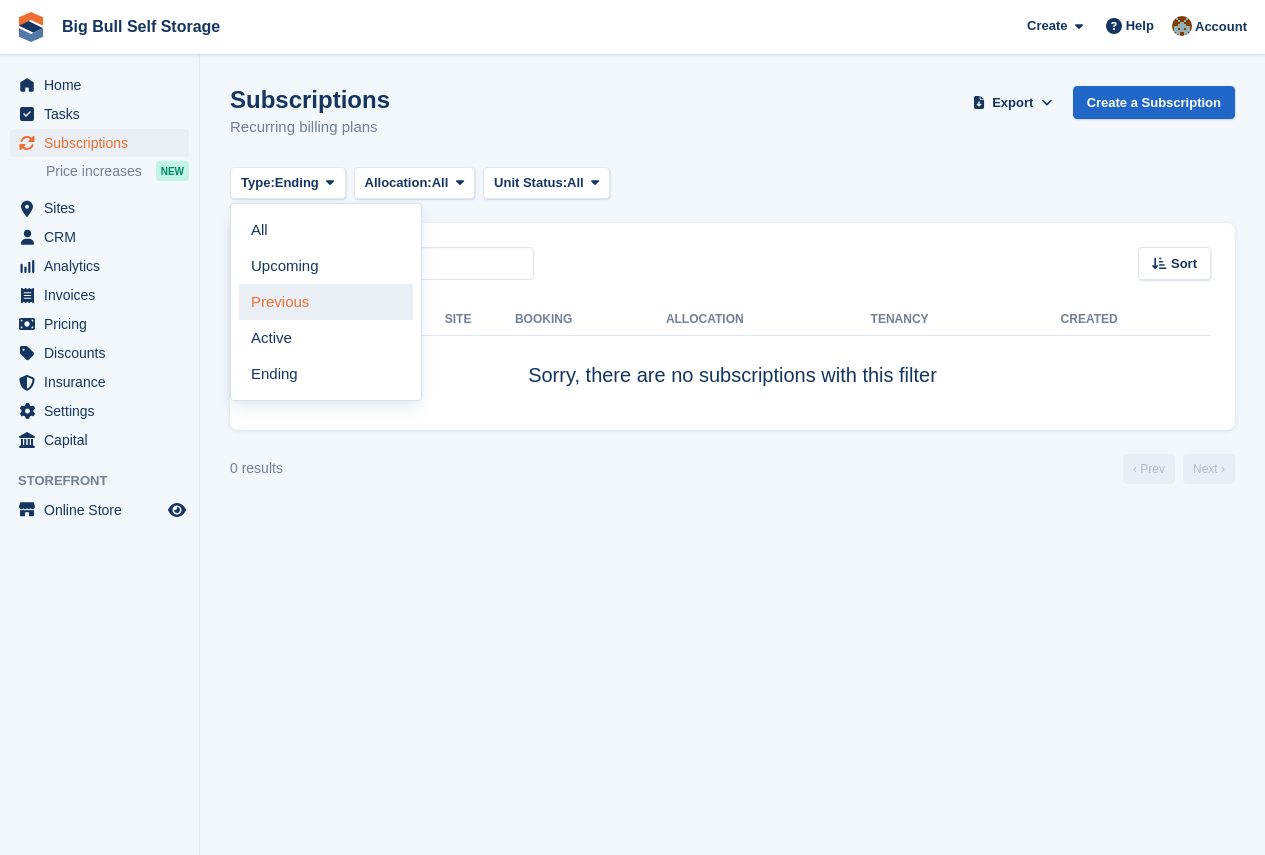 click on "Previous" at bounding box center (326, 302) 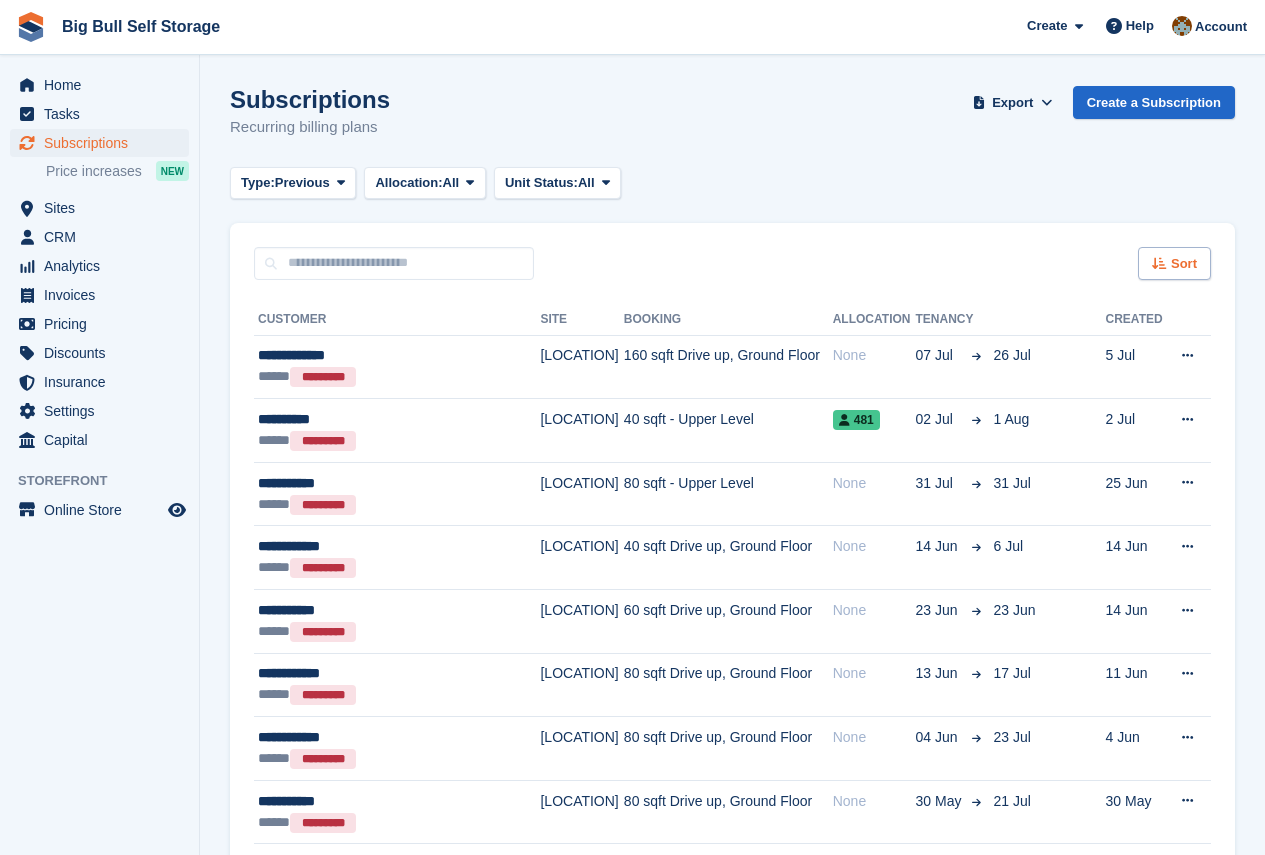 click on "Sort" at bounding box center [1184, 264] 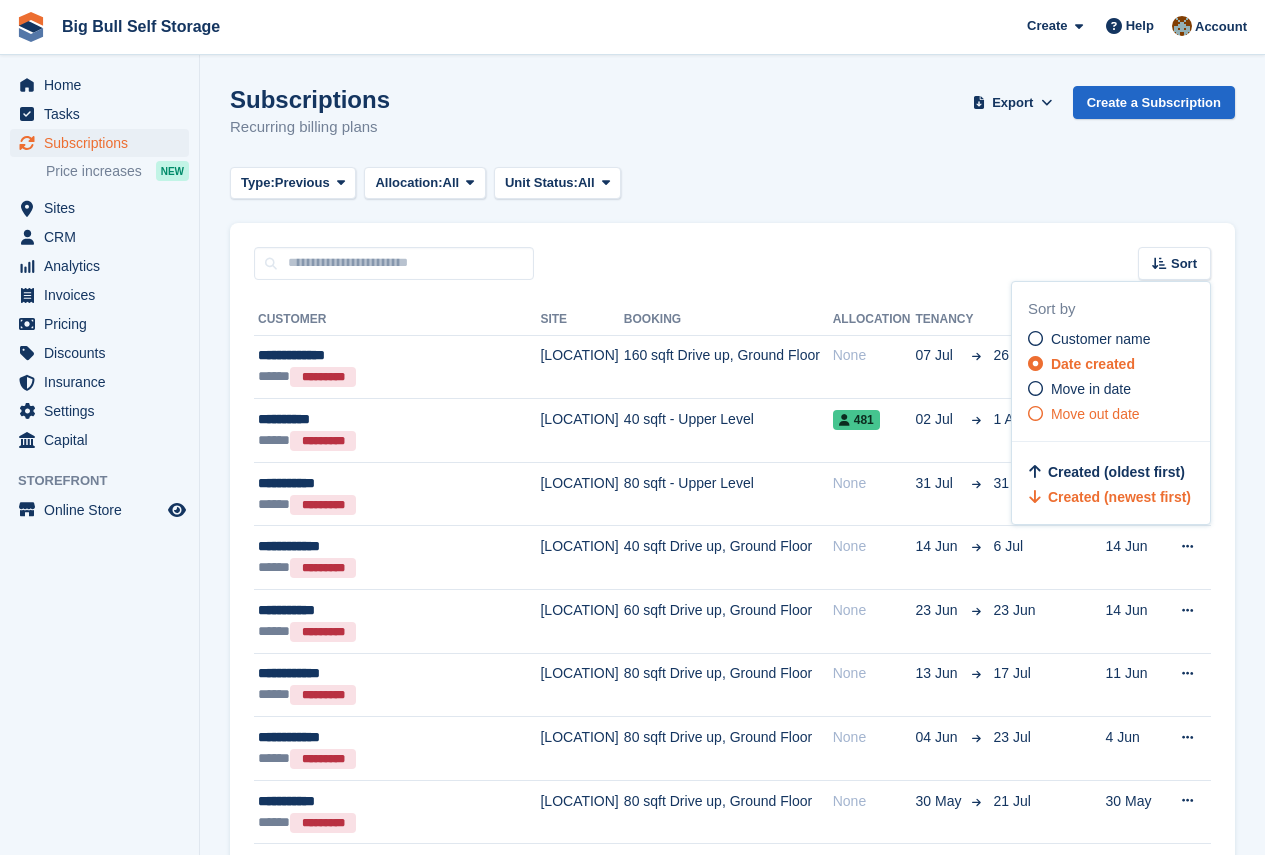 click on "Move out date" at bounding box center [1095, 414] 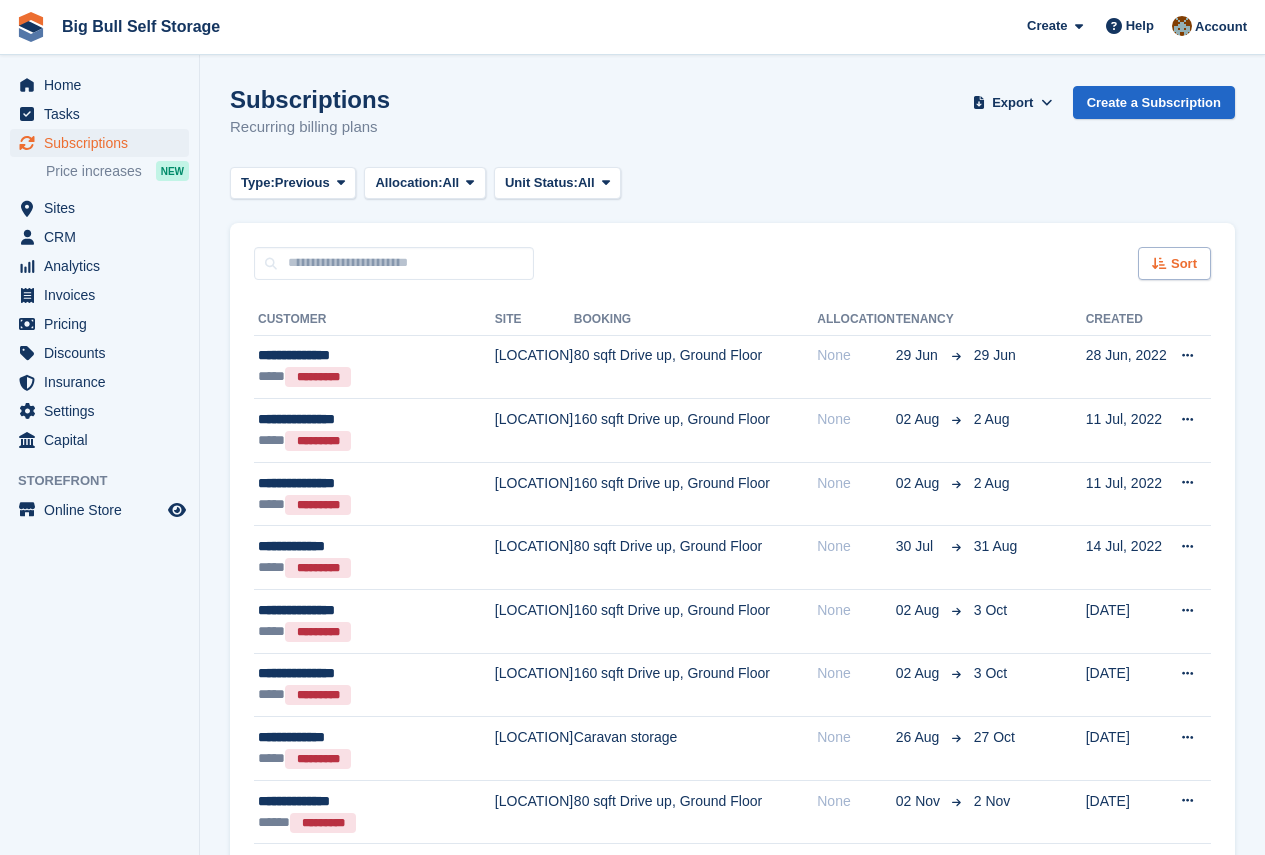 click at bounding box center [1159, 263] 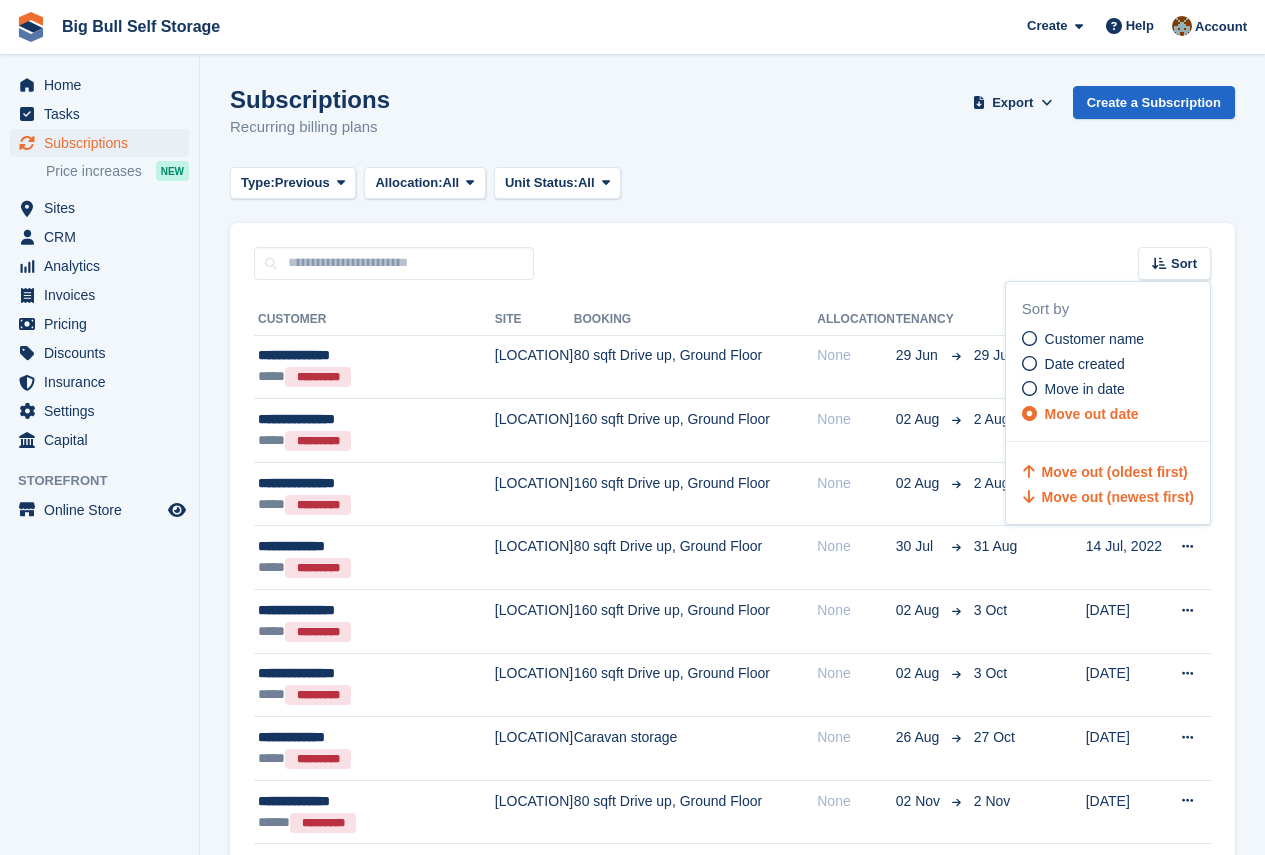 click on "Move out (newest first)" at bounding box center (1118, 497) 